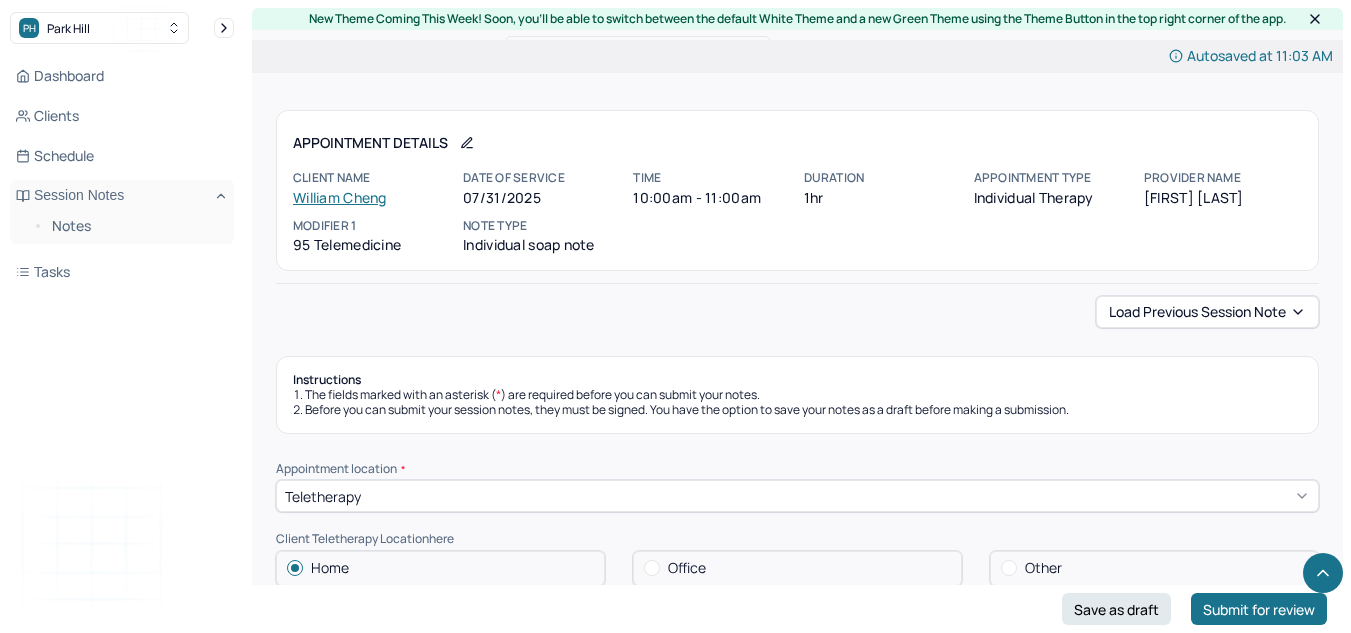 scroll, scrollTop: 2522, scrollLeft: 0, axis: vertical 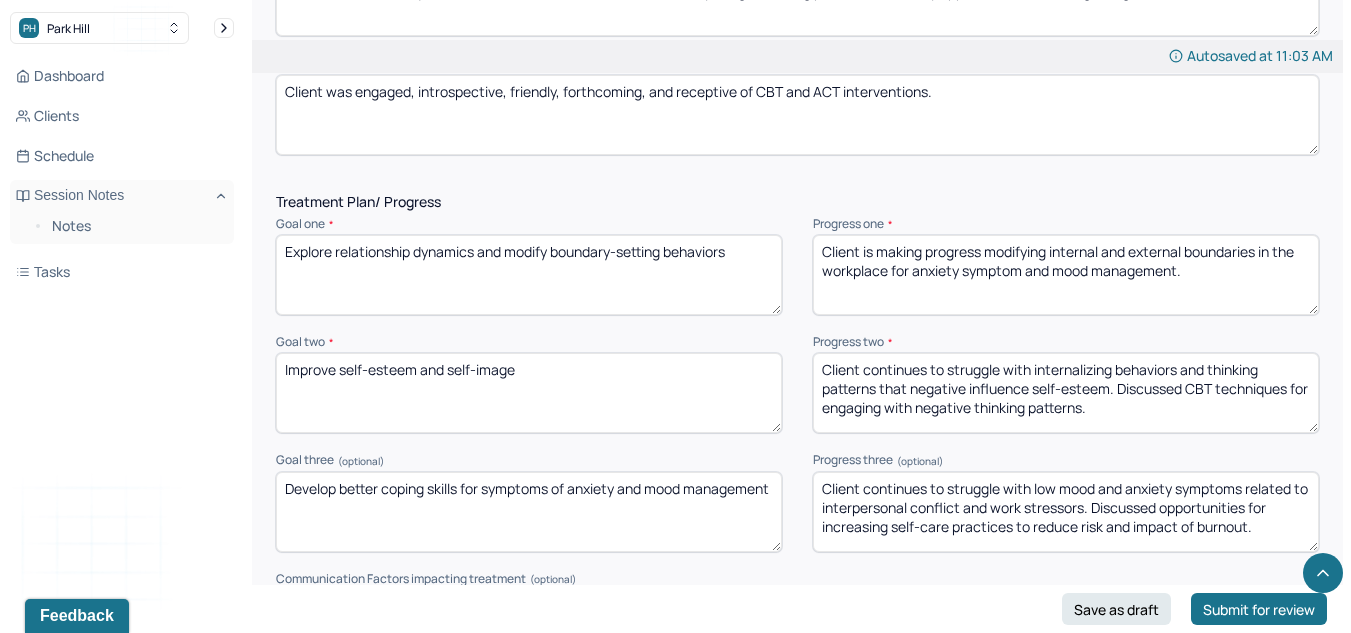 click on "Client is making progress modifying internal and external boundaries in the workplace for anxiety symptom and mood management." at bounding box center (1066, 275) 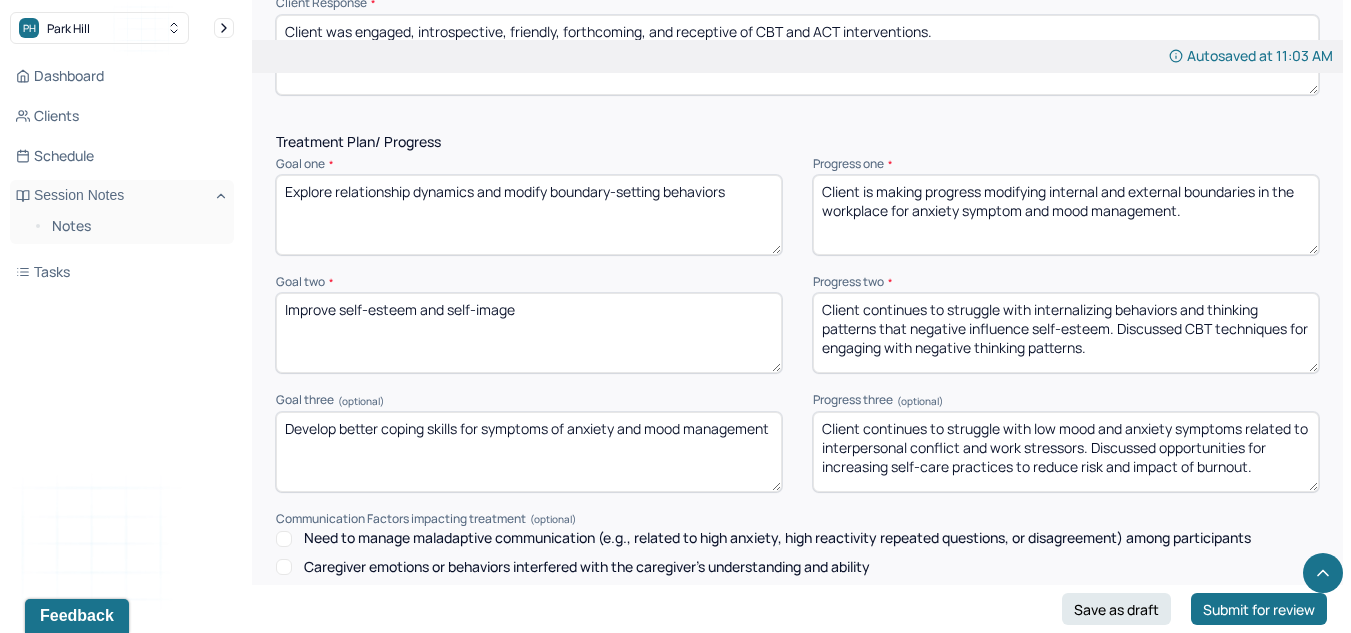 scroll, scrollTop: 2588, scrollLeft: 0, axis: vertical 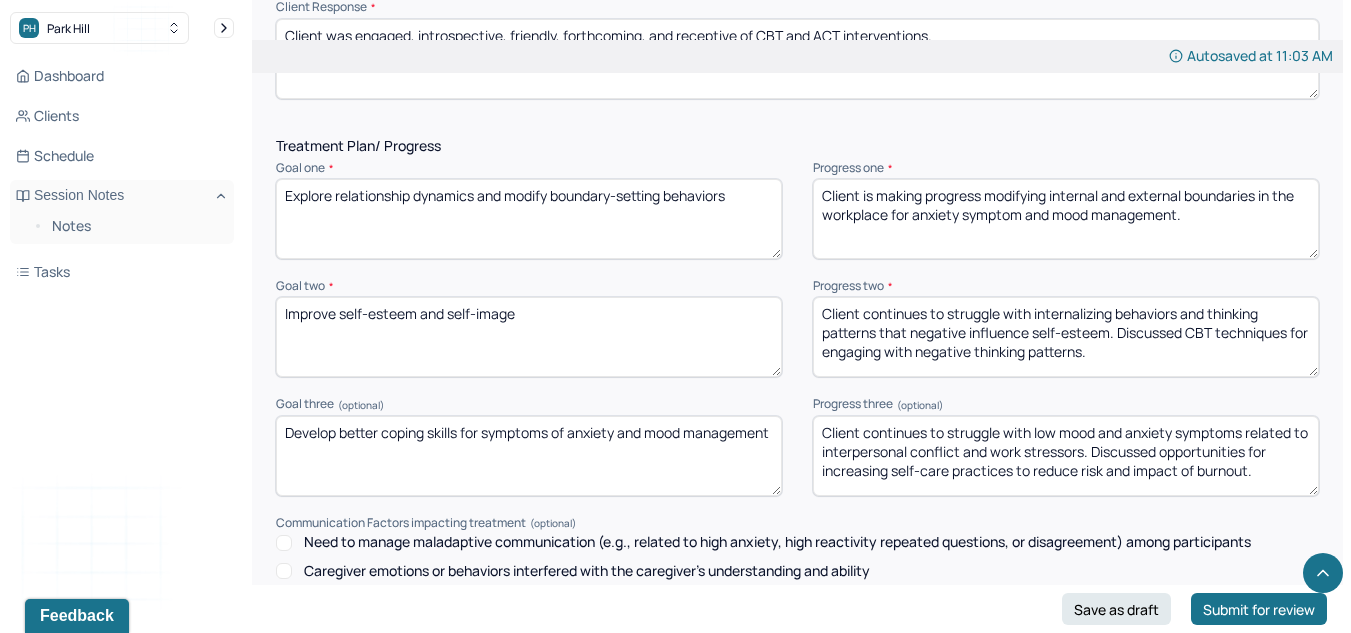 click on "Client continues to struggle with internalizing behaviors and thinking patterns that negative influence self-esteem. Discussed CBT techniques for engaging with negative thinking patterns." at bounding box center (1066, 337) 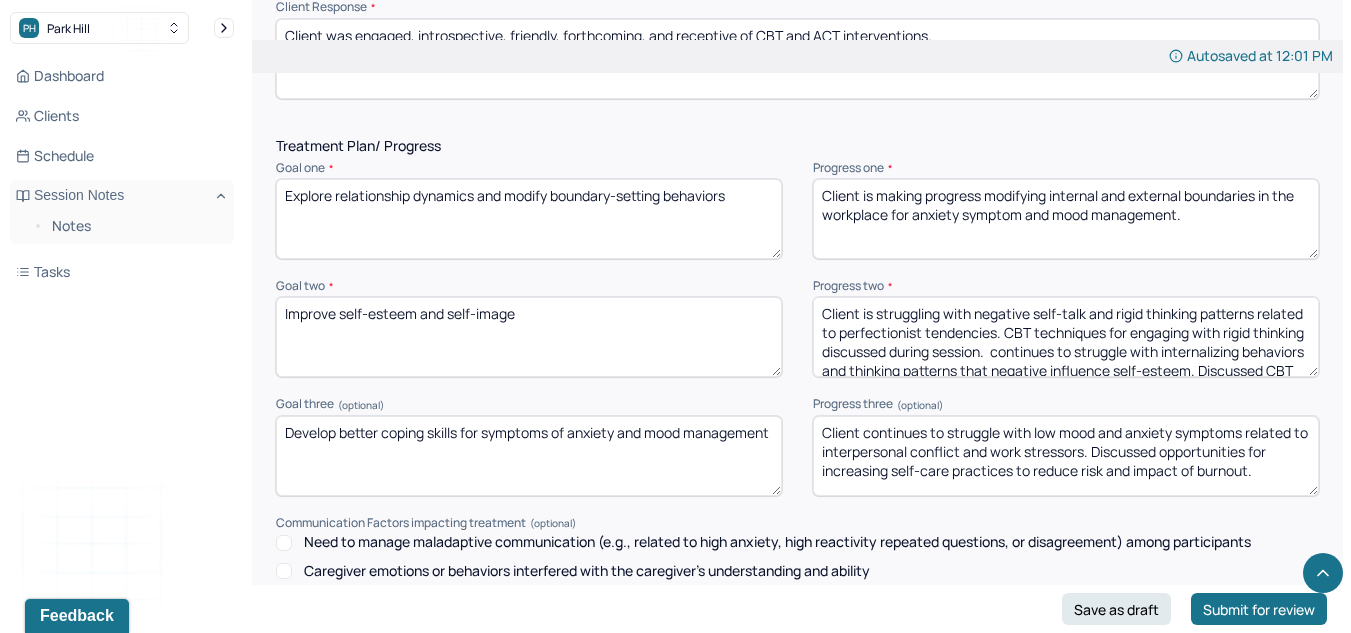 scroll, scrollTop: 48, scrollLeft: 0, axis: vertical 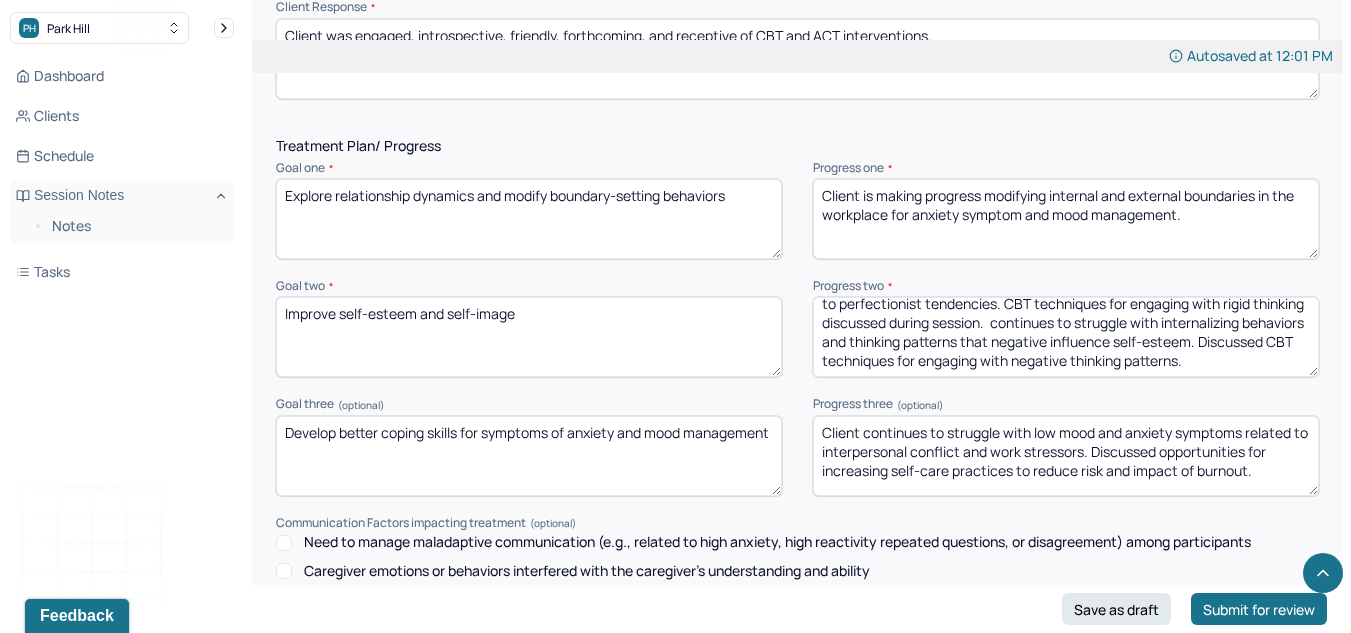 drag, startPoint x: 1080, startPoint y: 354, endPoint x: 1362, endPoint y: 479, distance: 308.4623 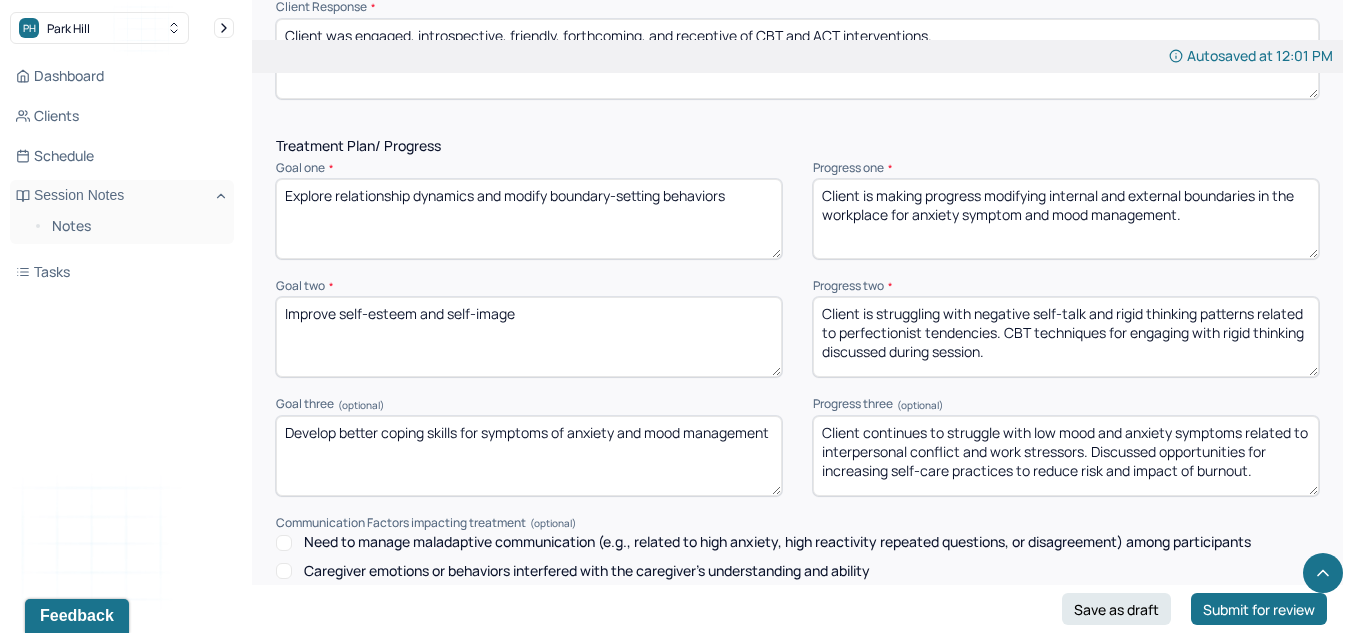 scroll, scrollTop: 0, scrollLeft: 0, axis: both 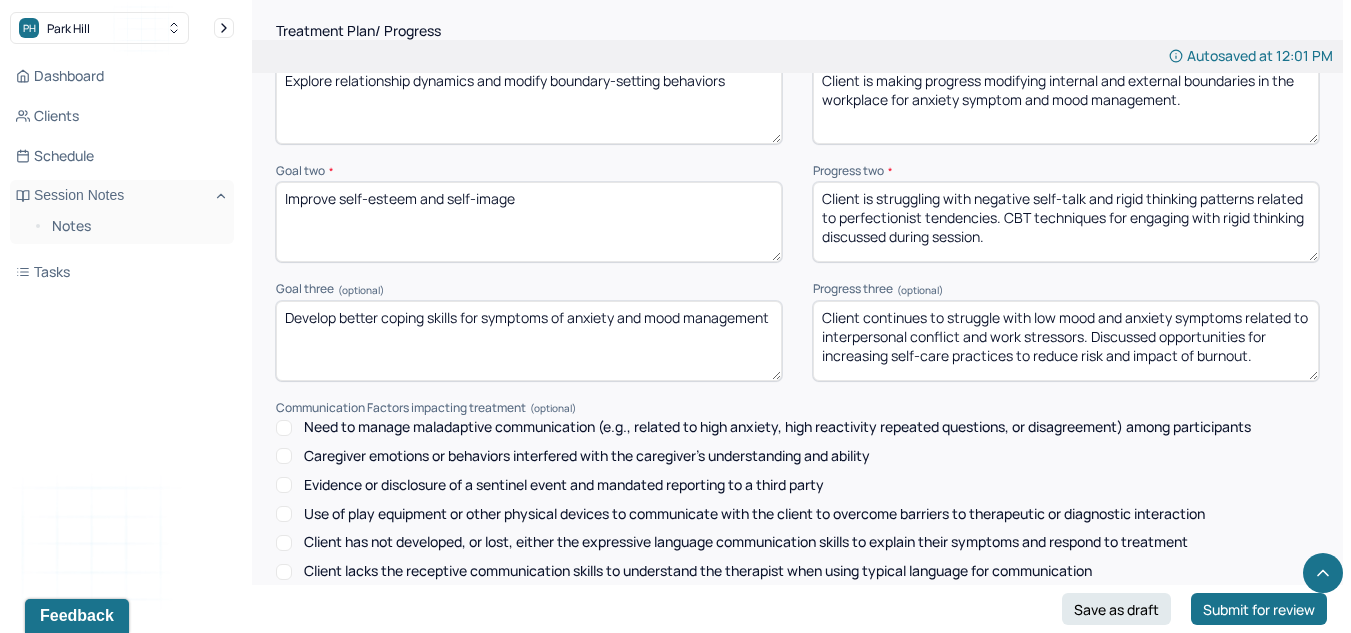 type on "Client is struggling with negative self-talk and rigid thinking patterns related to perfectionist tendencies. CBT techniques for engaging with rigid thinking discussed during session." 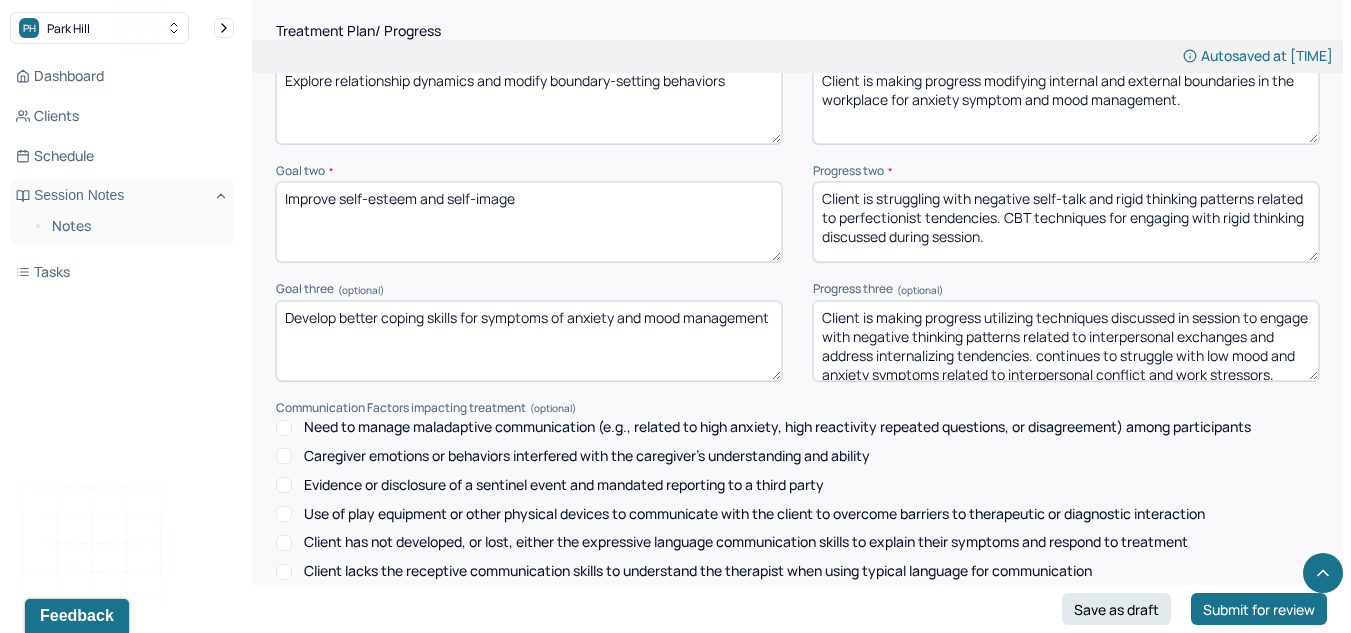scroll, scrollTop: 48, scrollLeft: 0, axis: vertical 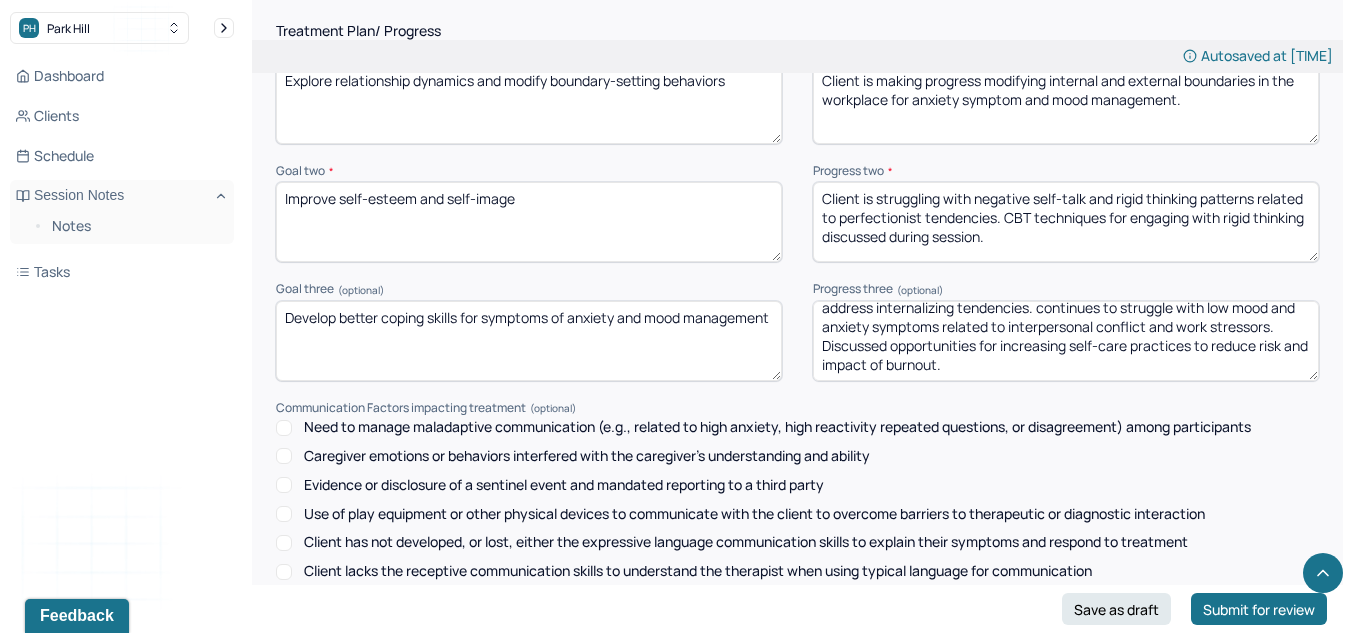 drag, startPoint x: 1148, startPoint y: 362, endPoint x: 1365, endPoint y: 497, distance: 255.56604 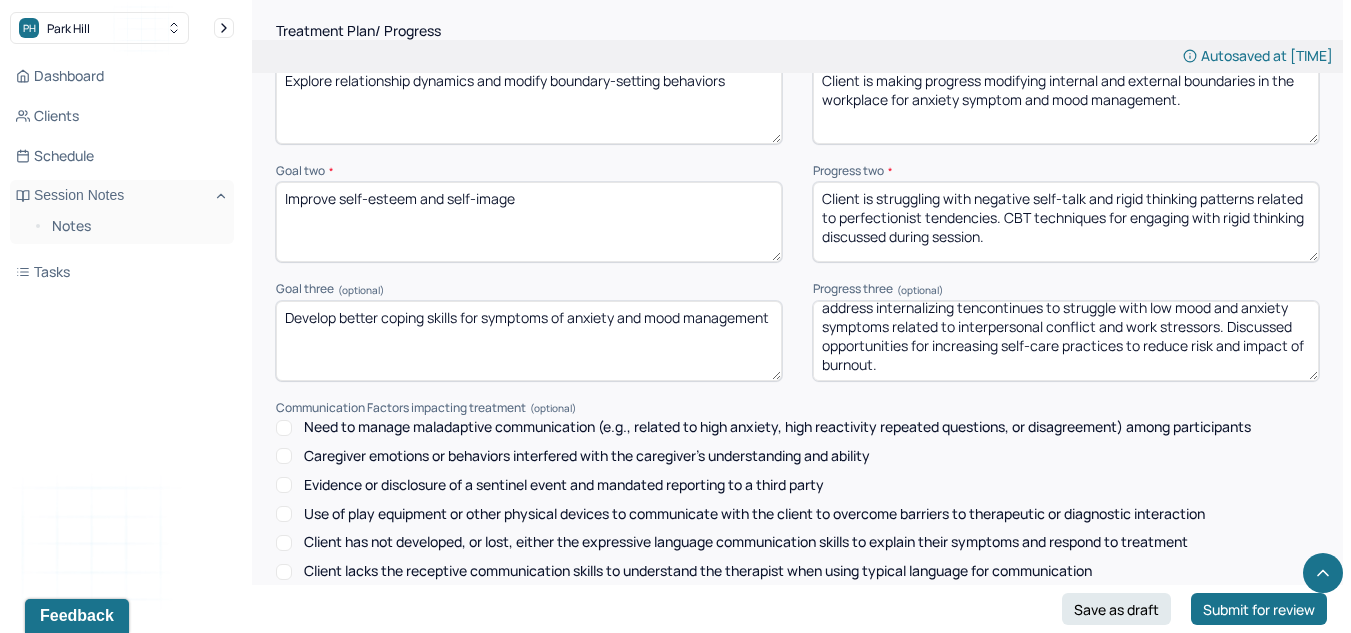 scroll, scrollTop: 0, scrollLeft: 0, axis: both 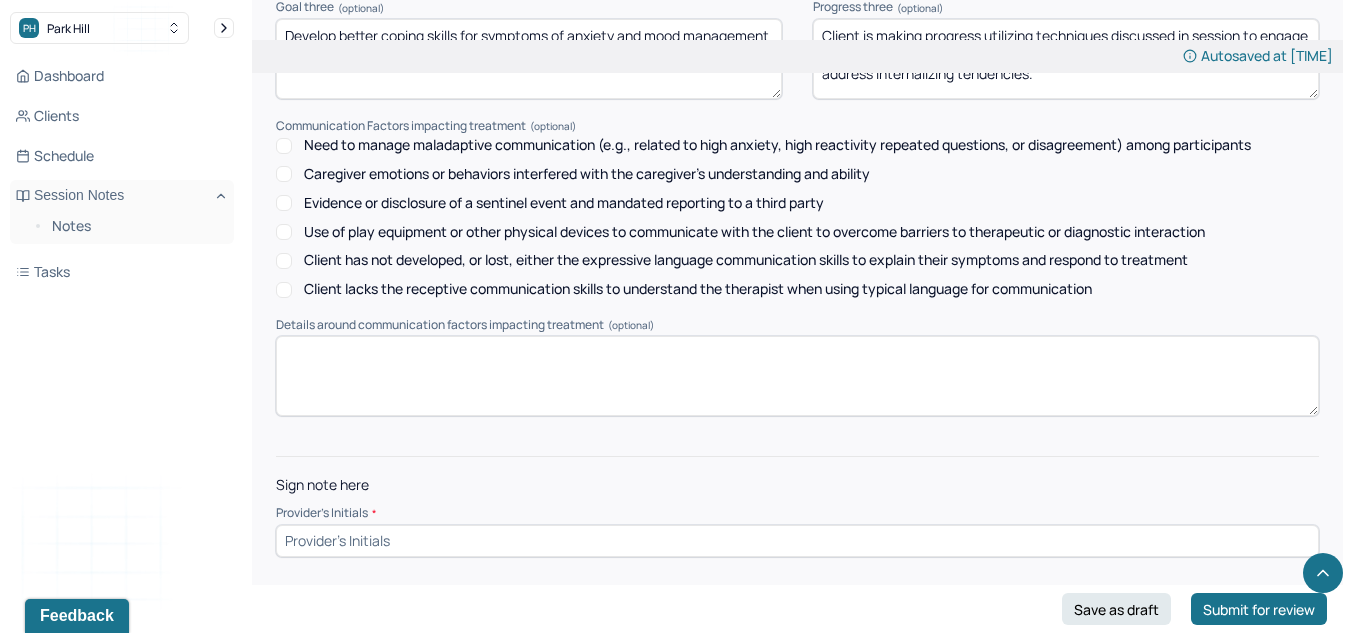 type on "Client is making progress utilizing techniques discussed in session to engage with negative thinking patterns related to interpersonal exchanges and address internalizing tendencies." 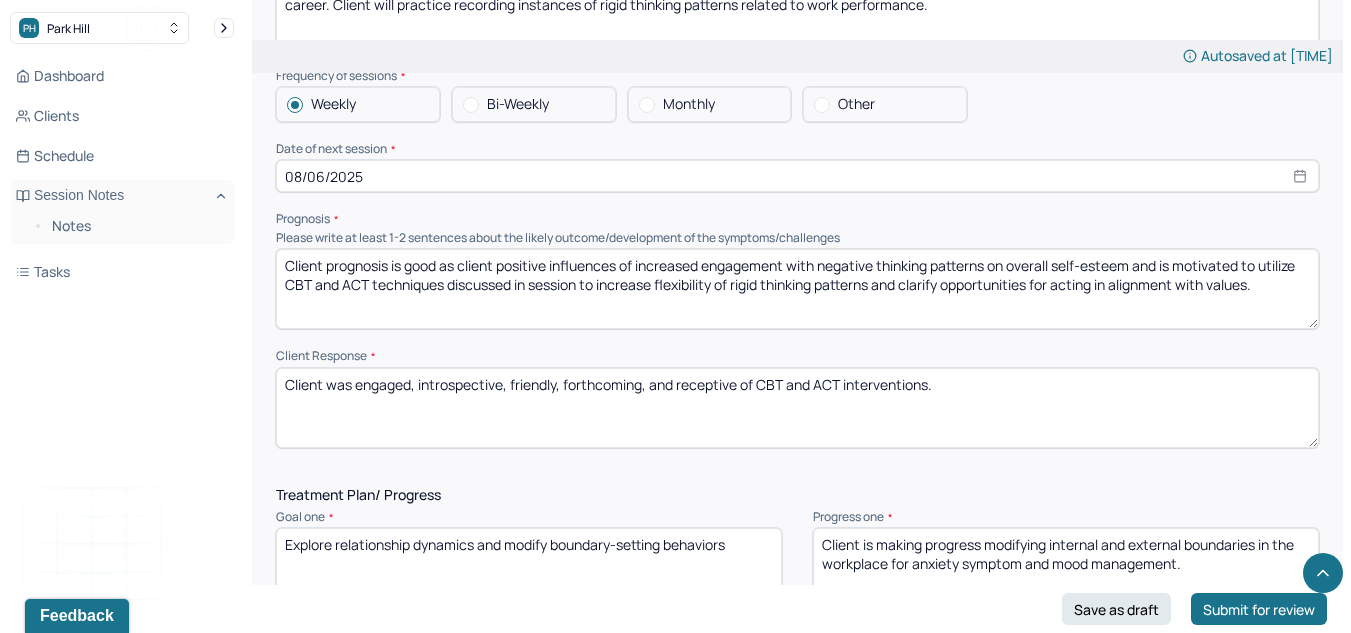 scroll, scrollTop: 2240, scrollLeft: 0, axis: vertical 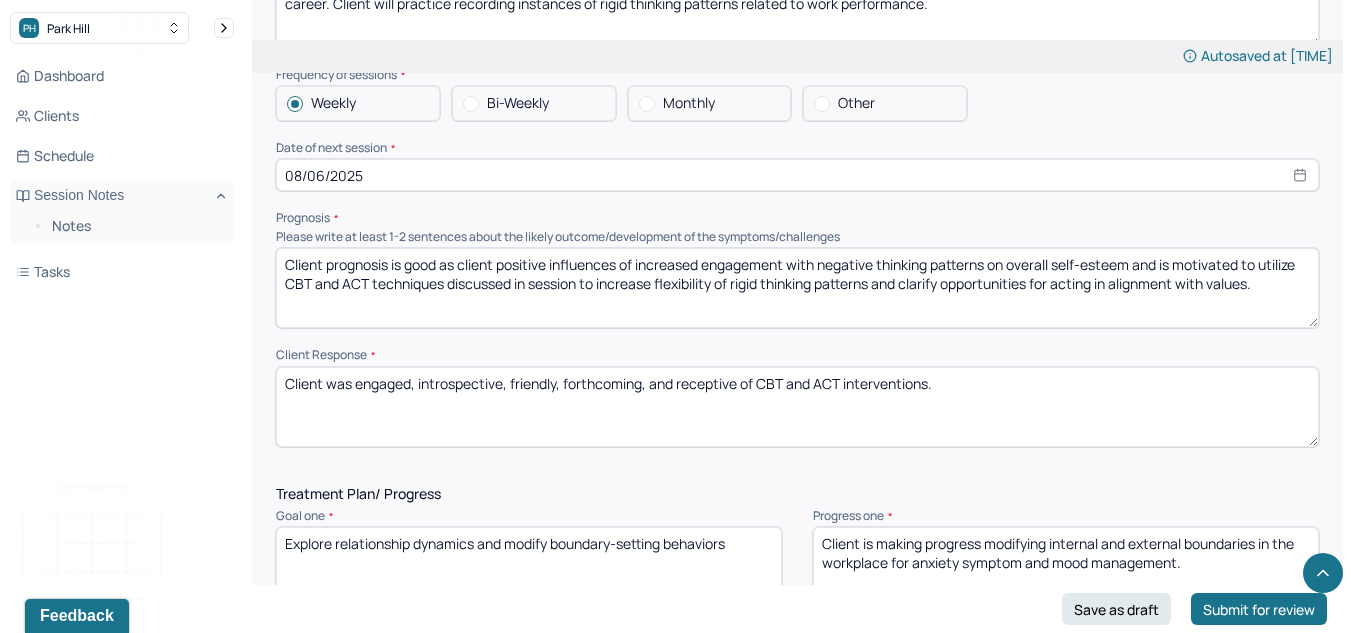 type on "LK" 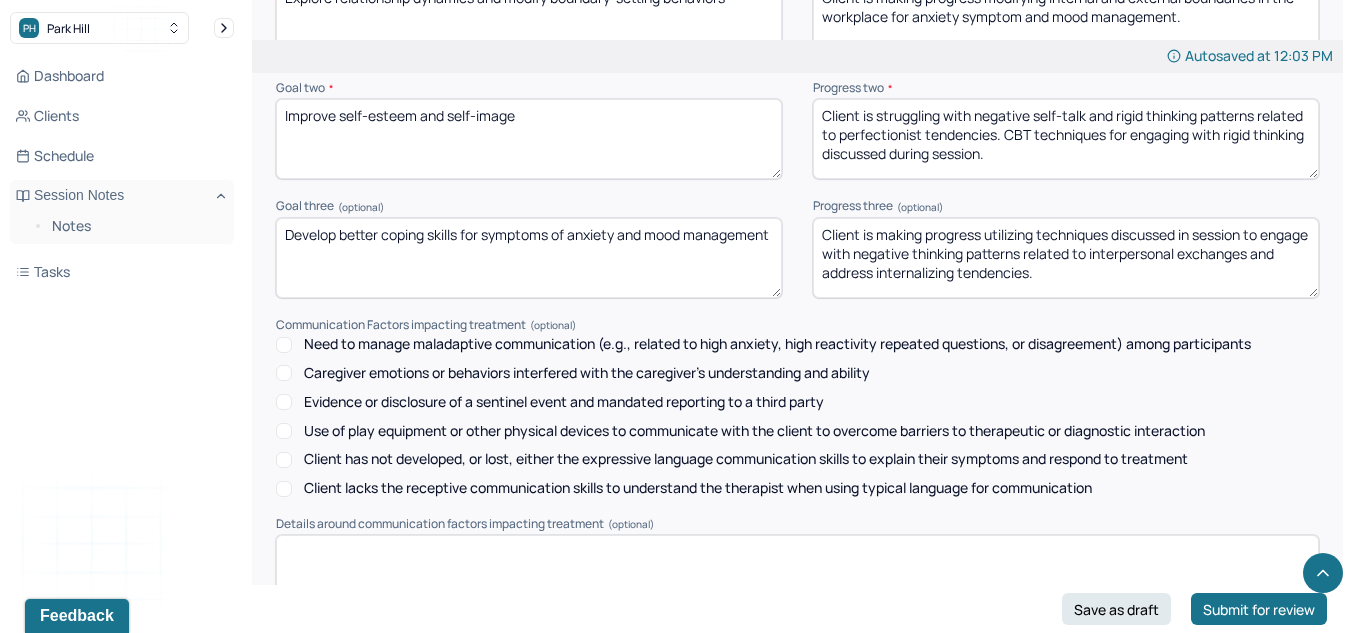 scroll, scrollTop: 2985, scrollLeft: 0, axis: vertical 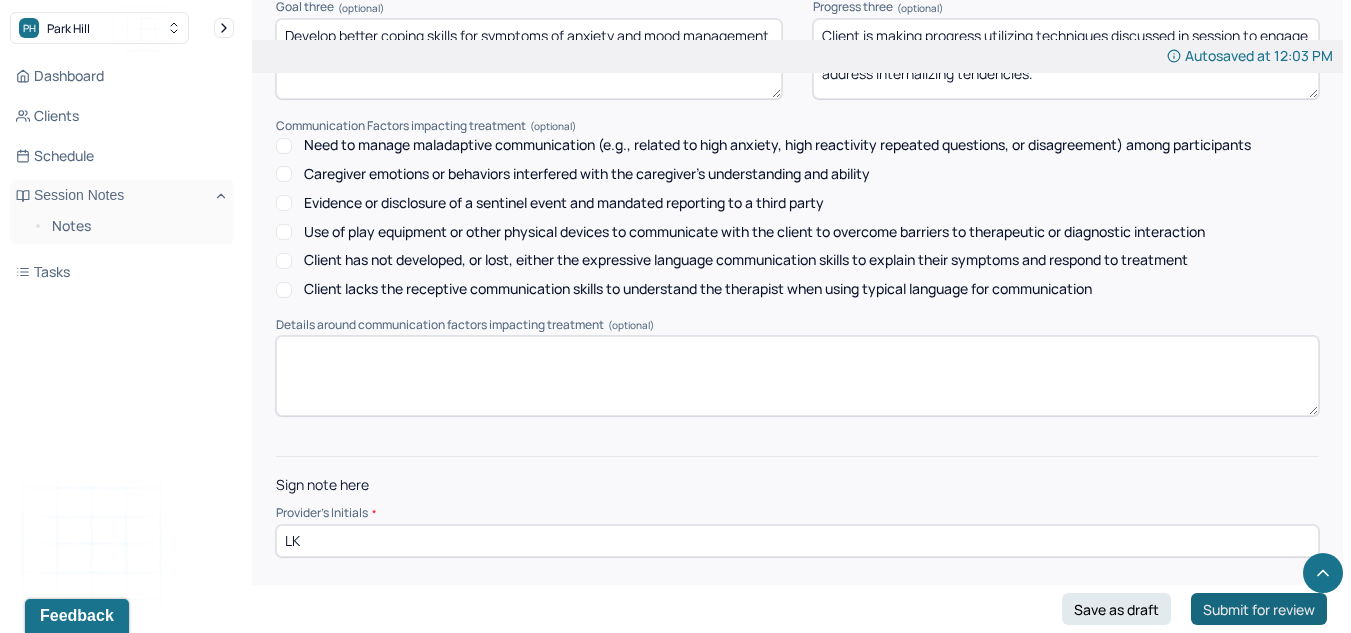 type on "Client prognosis is good as client reports positive influences of increased engagement with negative thinking patterns on overall self-esteem and is motivated to utilize CBT and ACT techniques discussed in session to increase flexibility of rigid thinking patterns and clarify opportunities for acting in alignment with values." 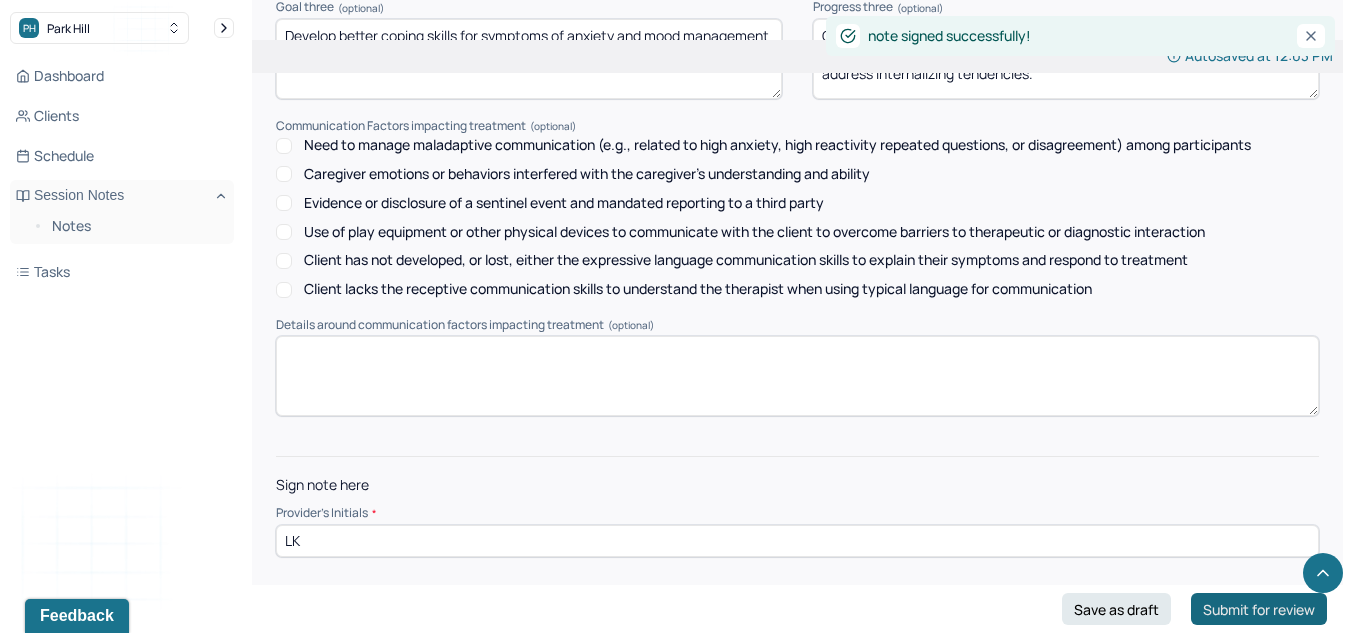 scroll, scrollTop: 0, scrollLeft: 0, axis: both 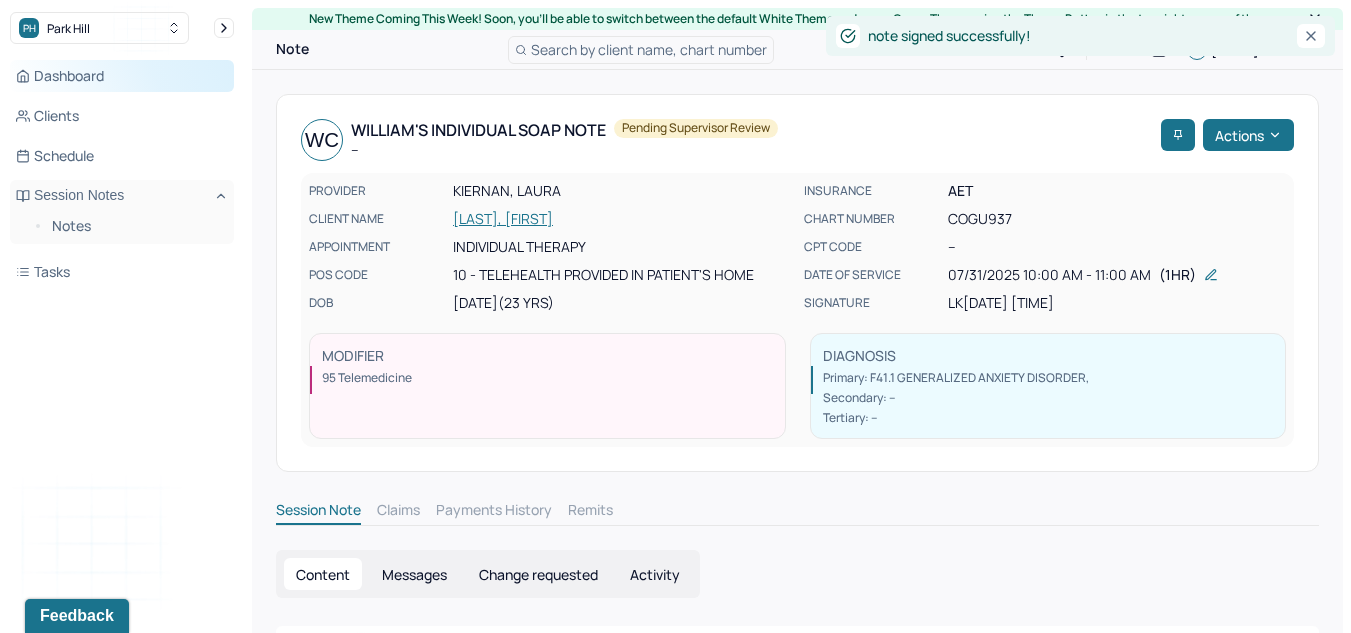 click on "Dashboard" at bounding box center [122, 76] 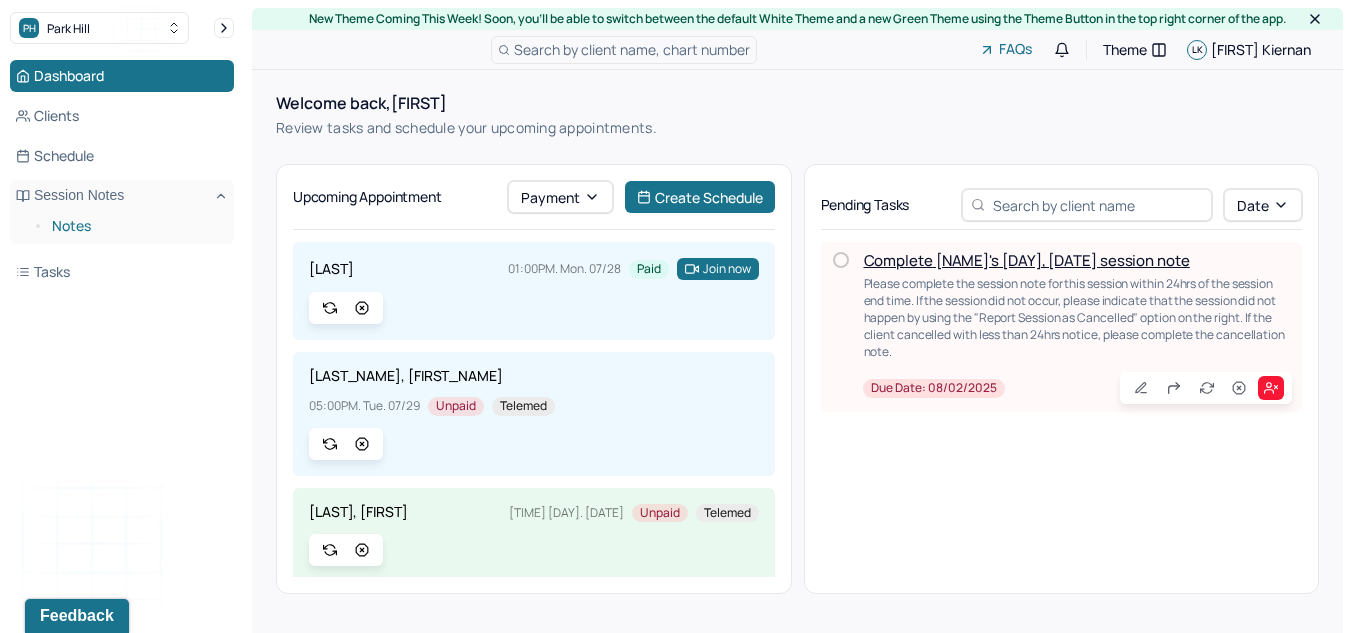 click on "Notes" at bounding box center [135, 226] 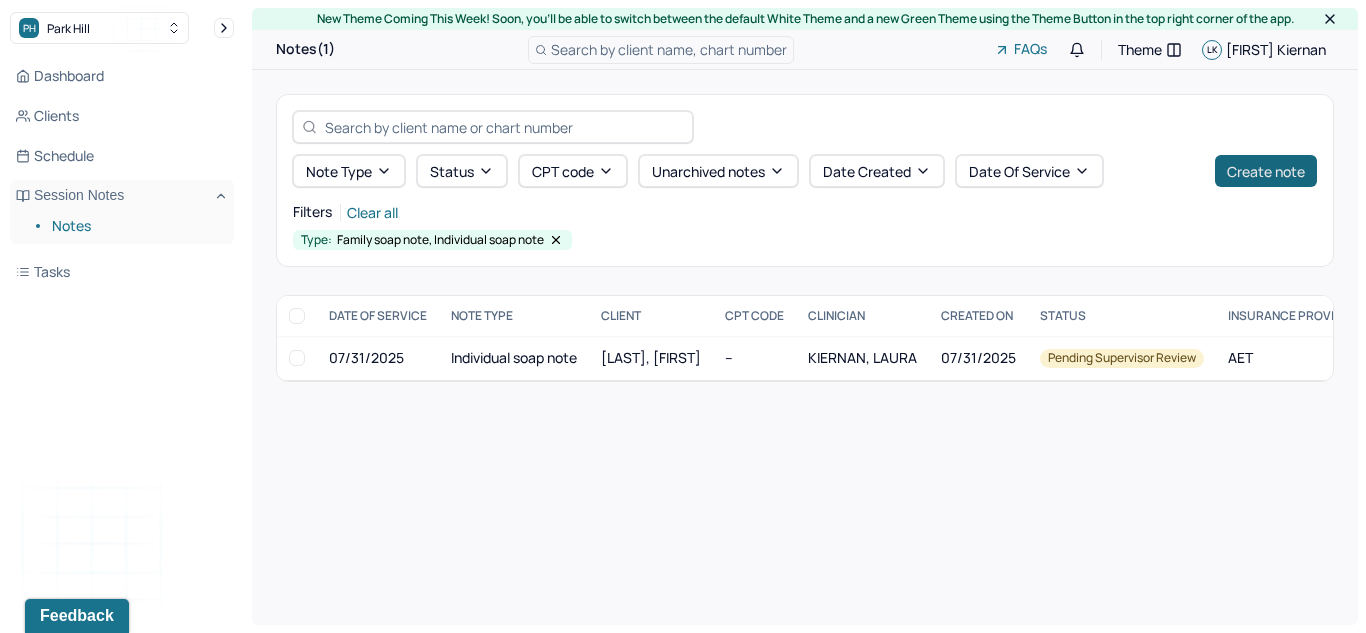 click on "Create note" at bounding box center [1266, 171] 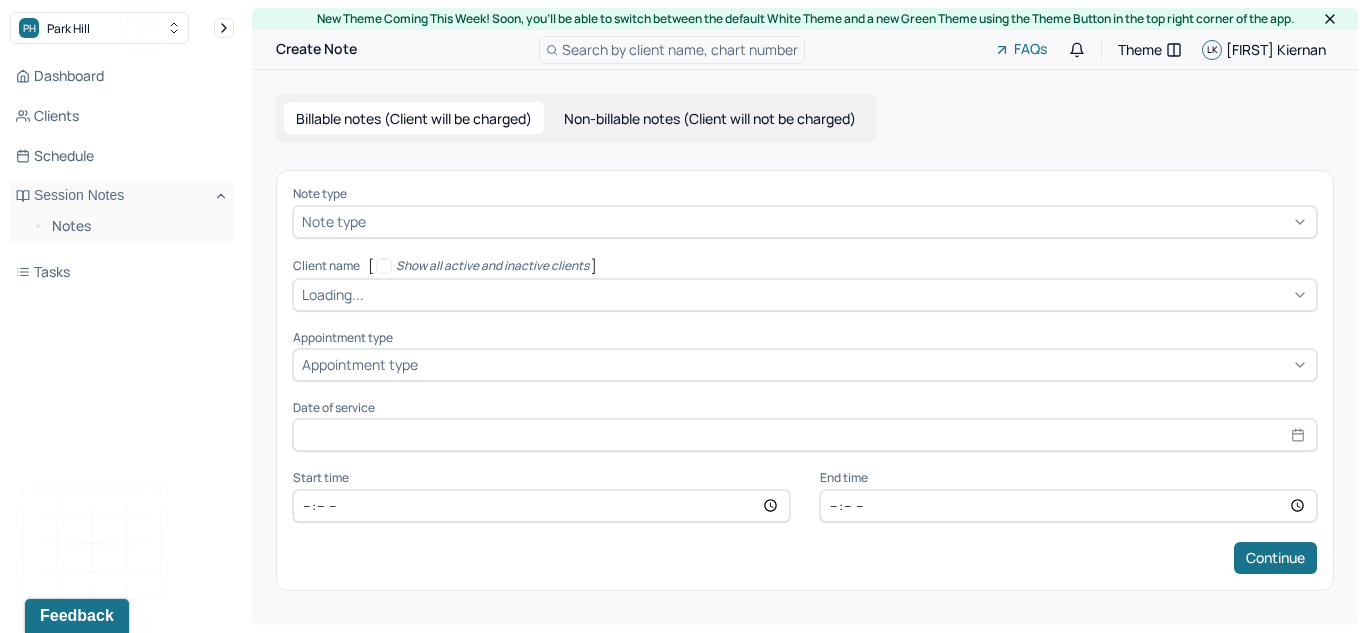 click at bounding box center [839, 221] 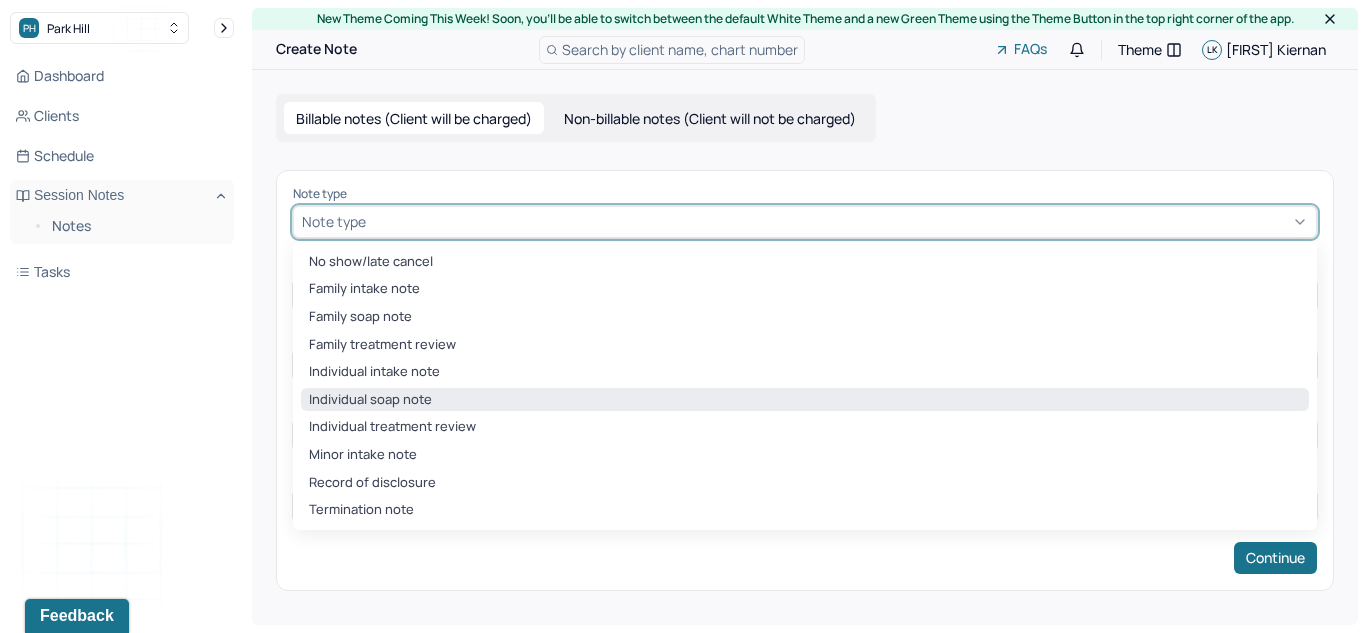 click on "Individual soap note" at bounding box center [805, 400] 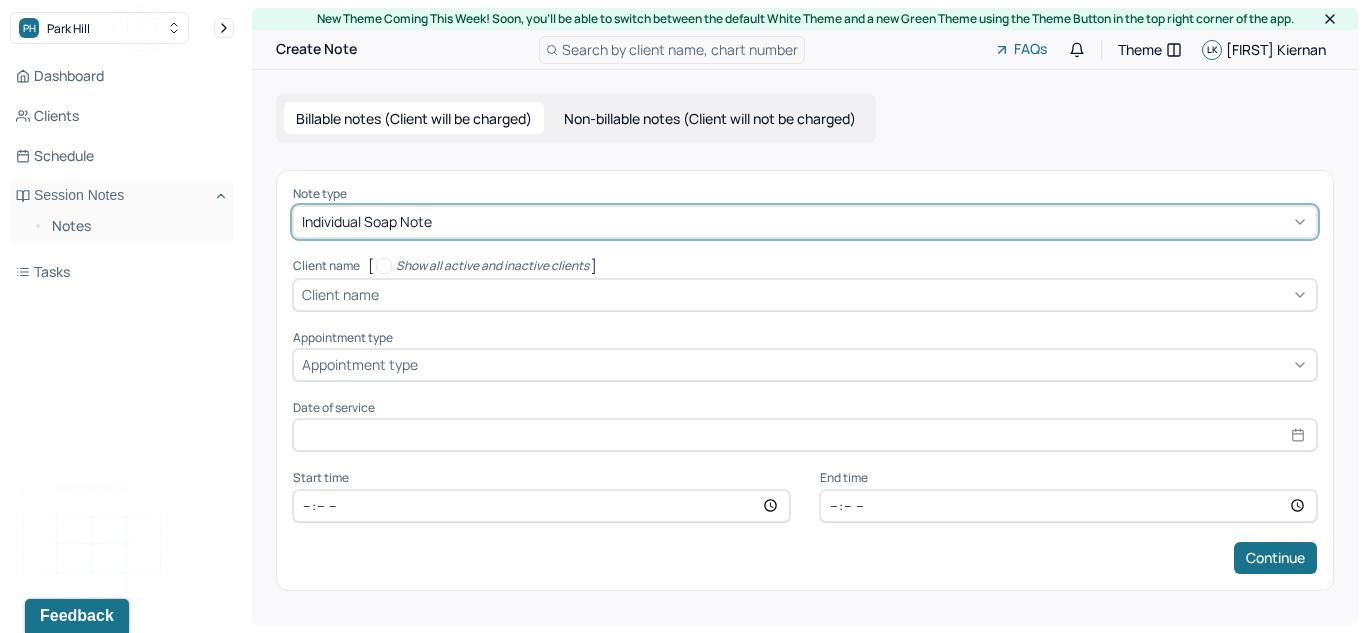 click at bounding box center (845, 294) 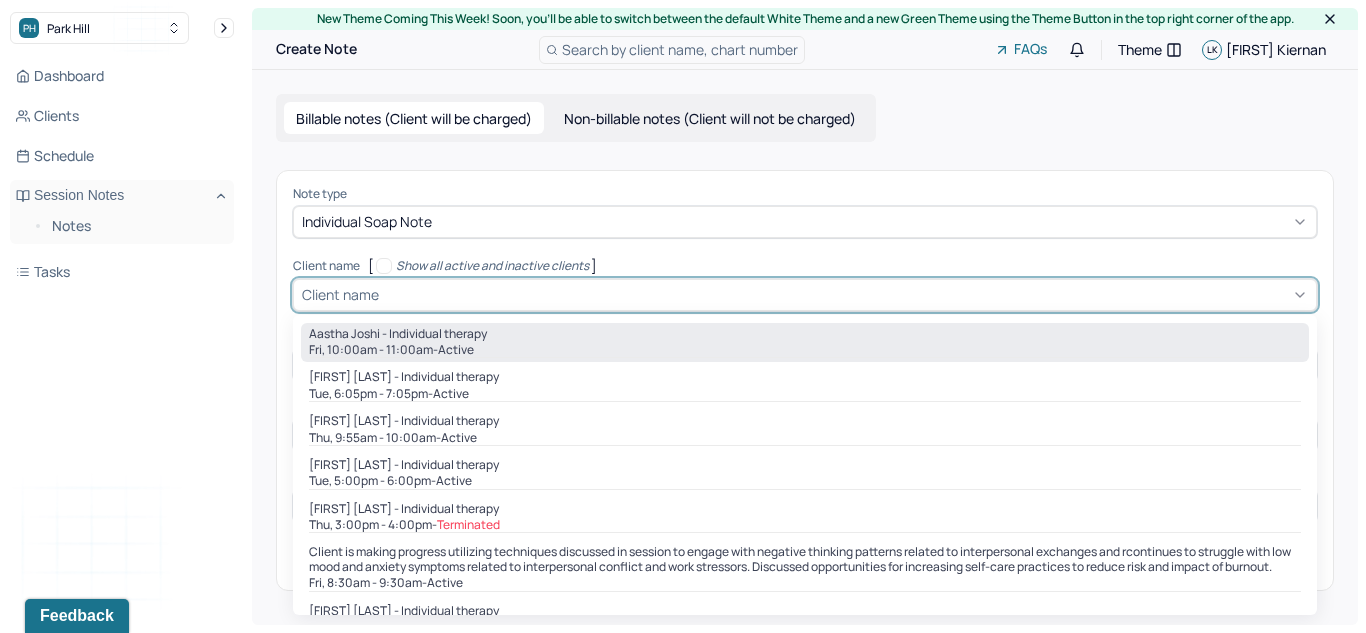 click on "Aastha Joshi - Individual therapy" at bounding box center [398, 334] 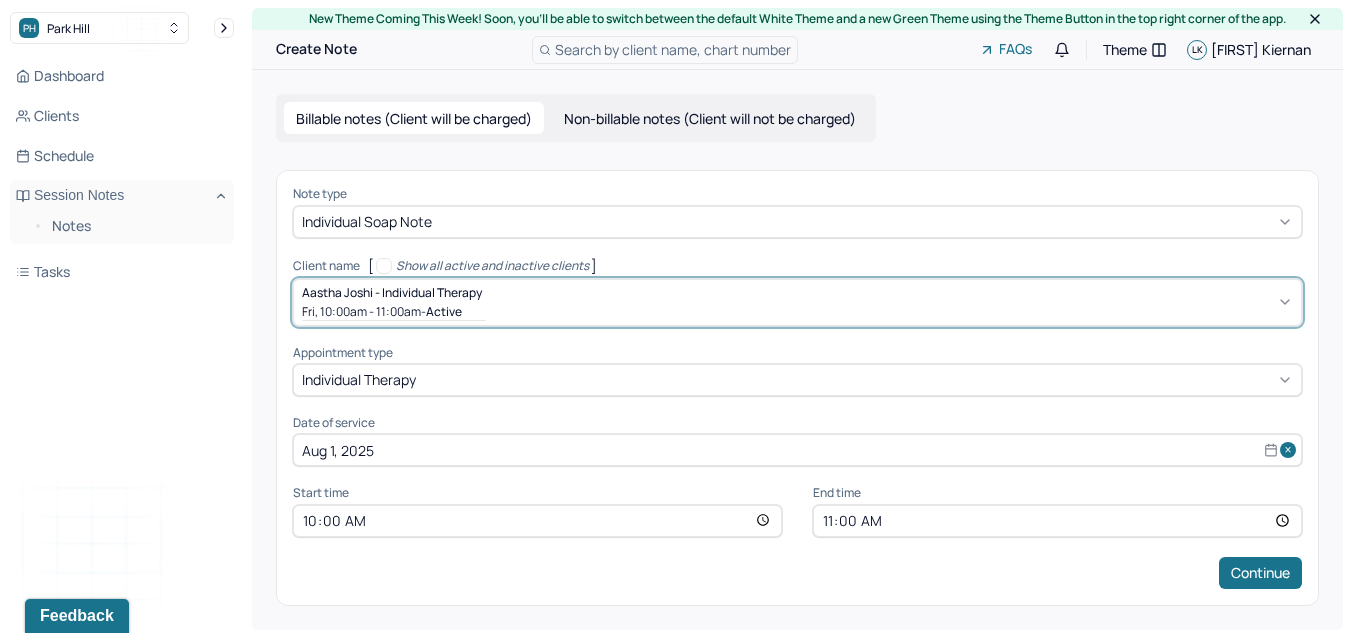 scroll, scrollTop: 5, scrollLeft: 0, axis: vertical 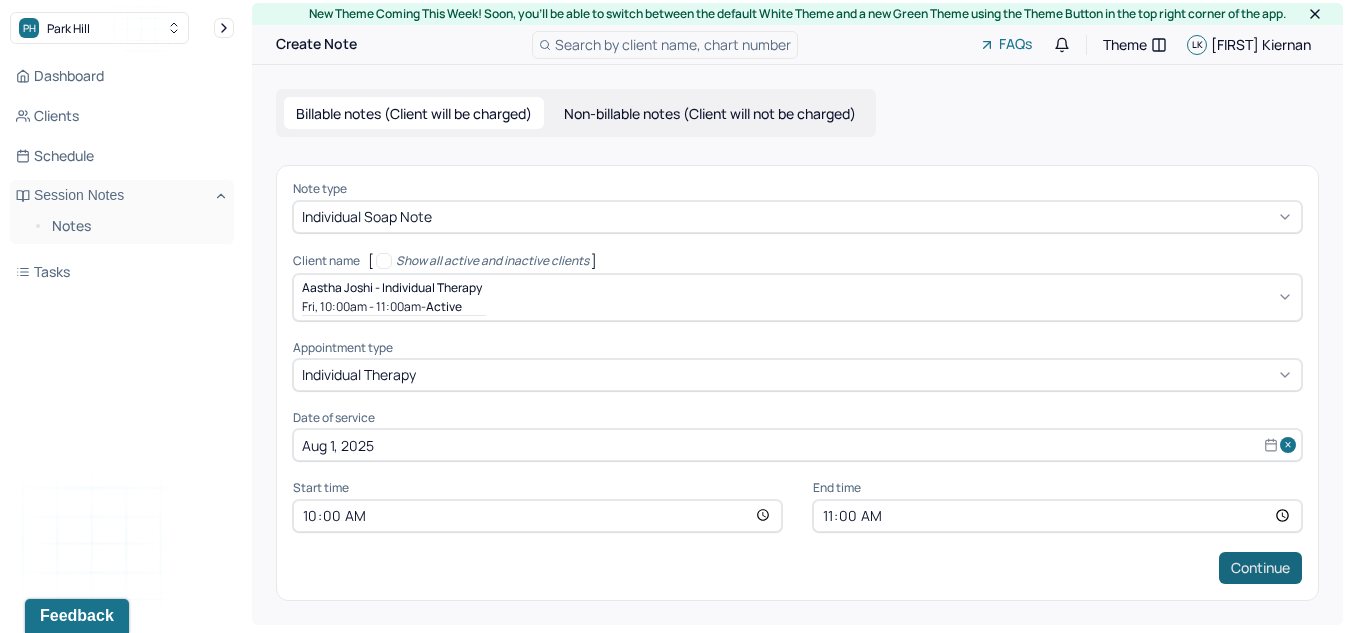 click on "Continue" at bounding box center [1260, 568] 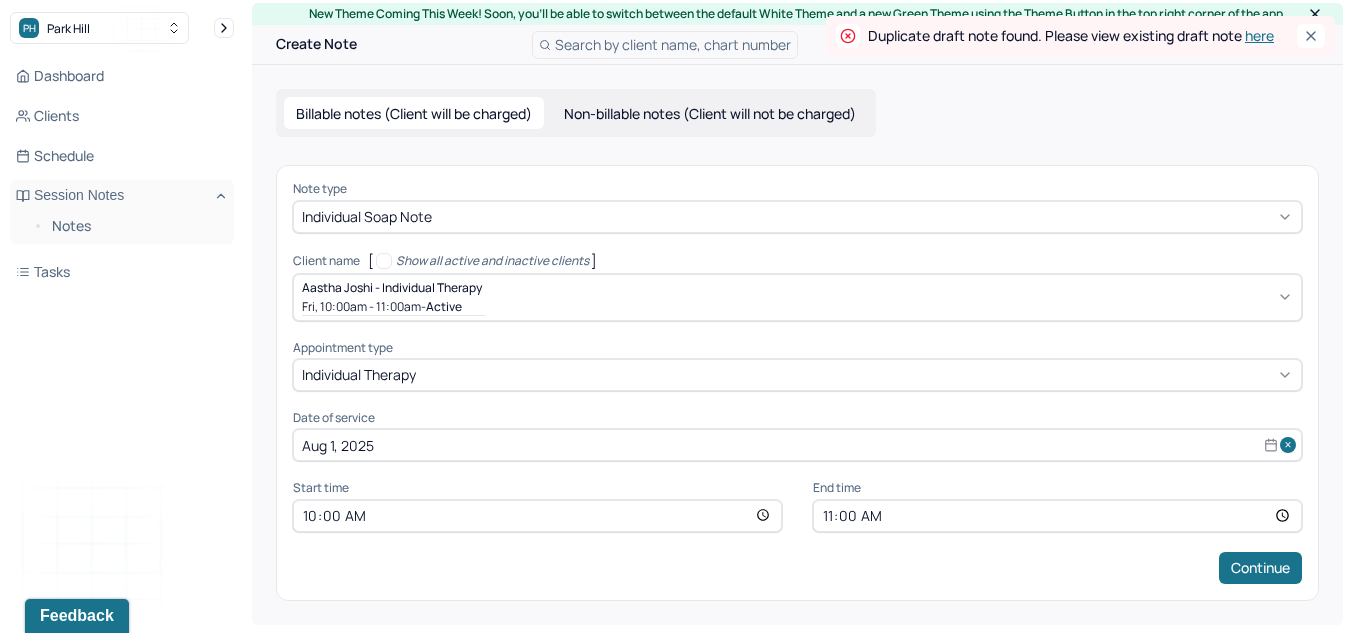 click on "here" at bounding box center (1259, 35) 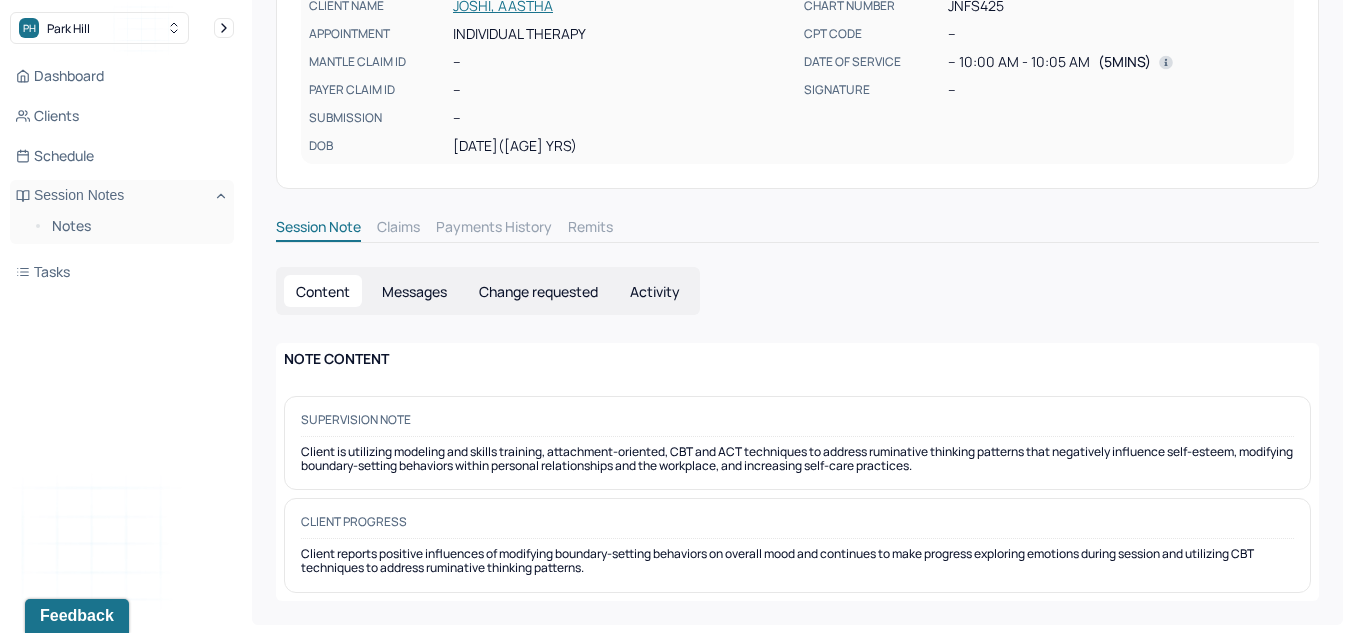 scroll, scrollTop: 210, scrollLeft: 0, axis: vertical 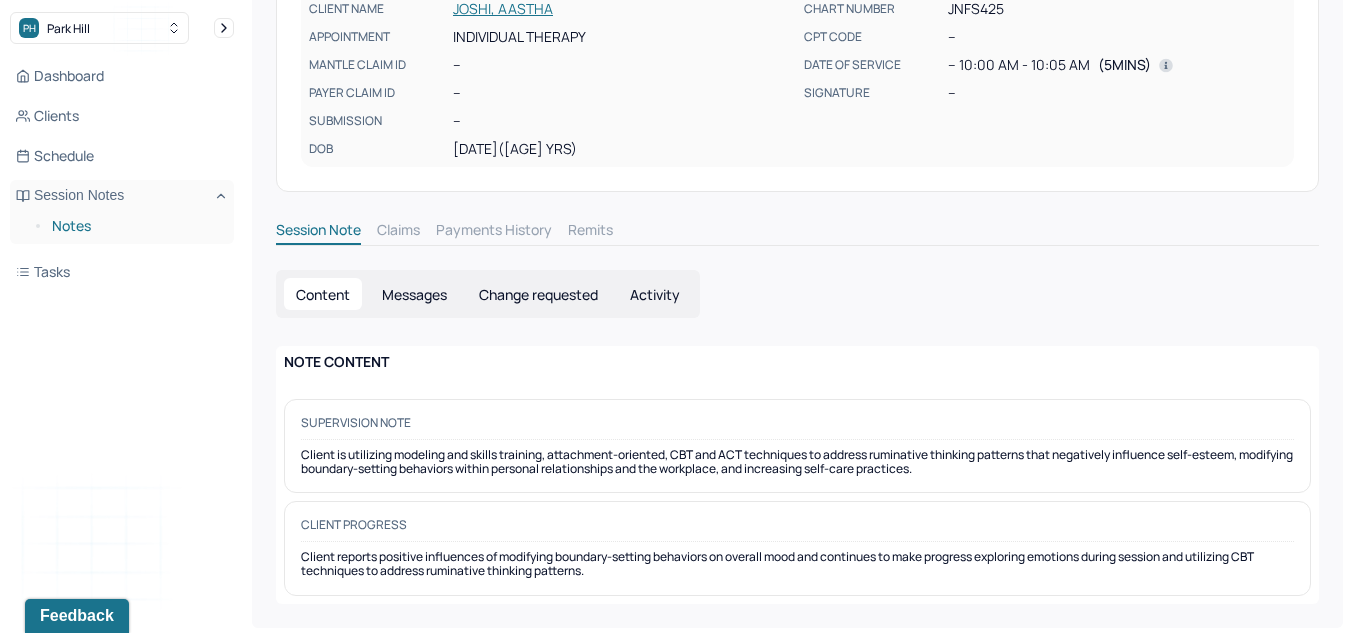click on "Notes" at bounding box center (135, 226) 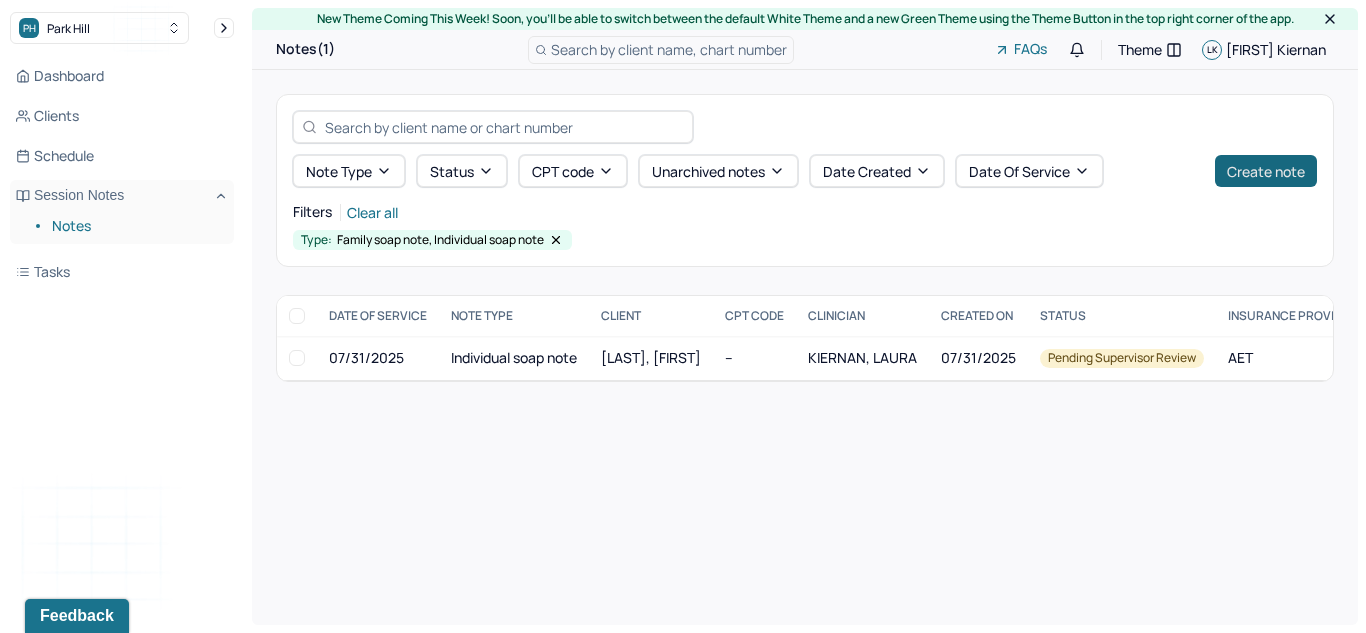 click on "Create note" at bounding box center (1266, 171) 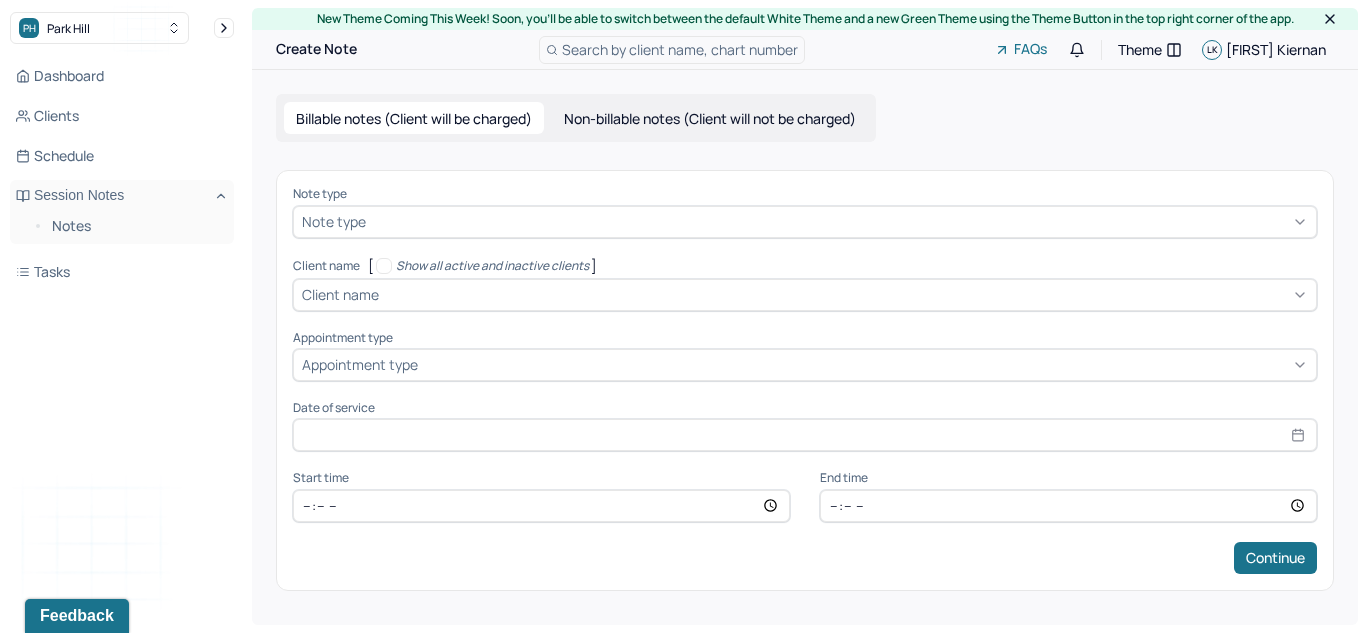 click on "Billable notes (Client will be charged)" at bounding box center (414, 118) 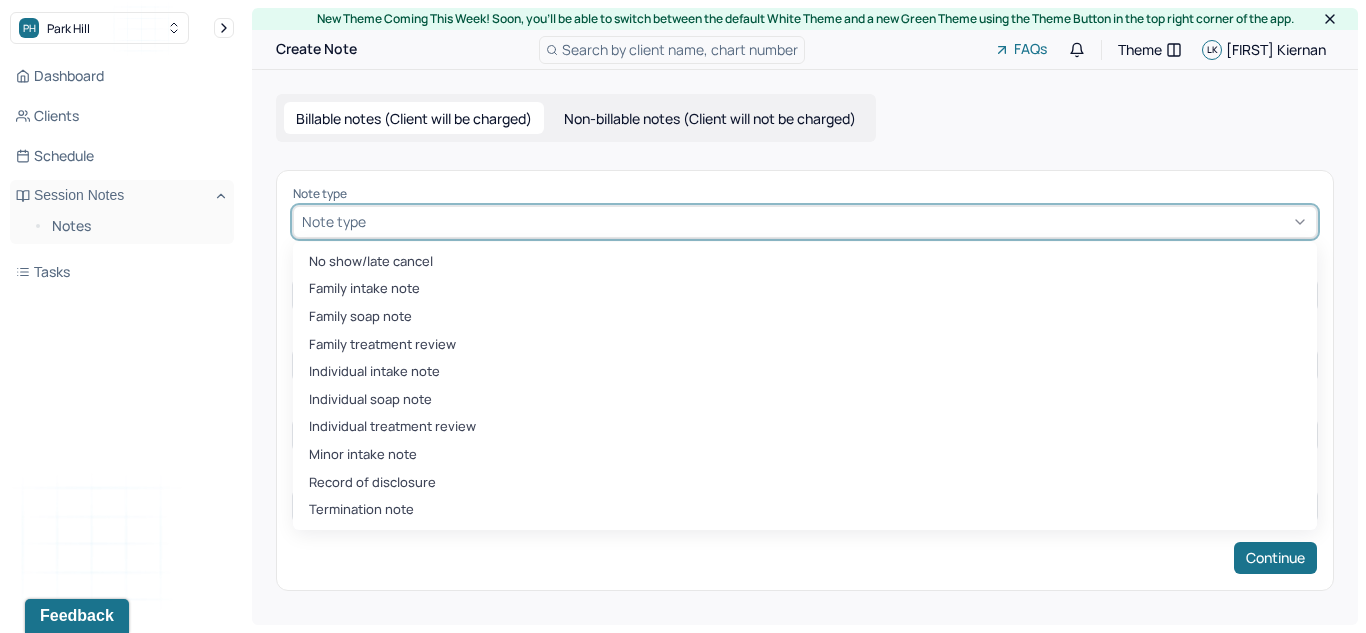 click at bounding box center [839, 221] 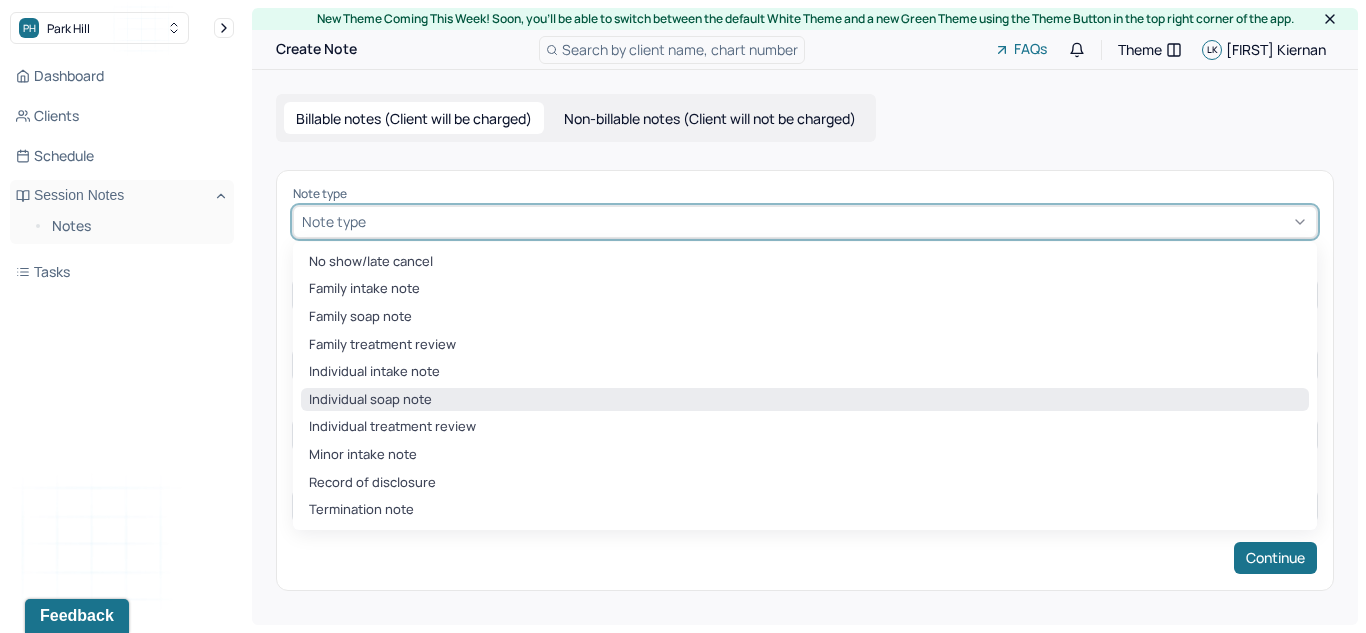 click on "Individual soap note" at bounding box center (805, 400) 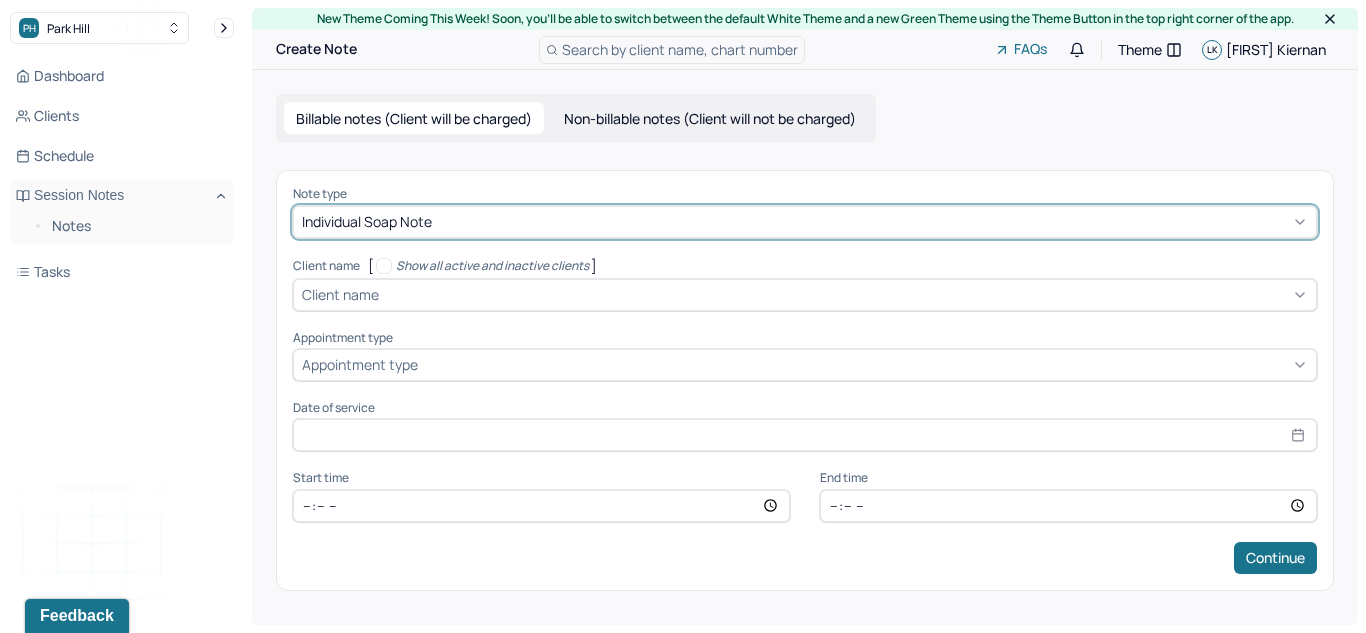 click on "Client name" at bounding box center [340, 294] 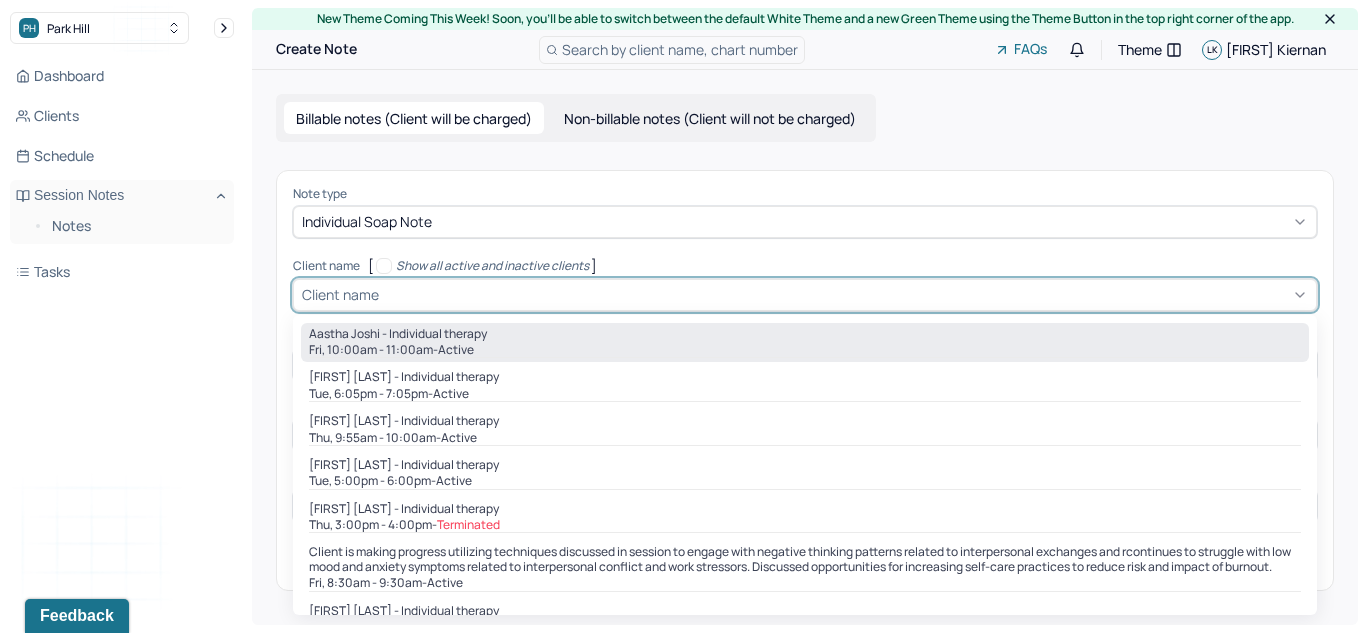 click on "Aastha Joshi - Individual therapy" at bounding box center [398, 334] 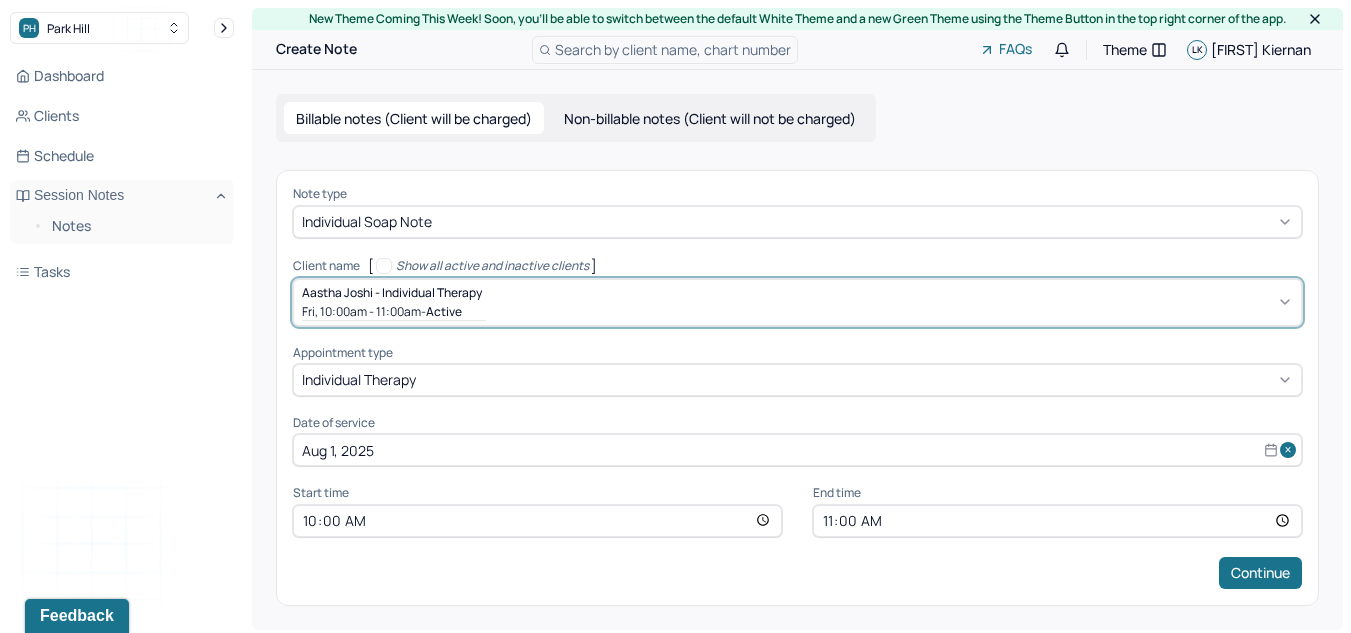 scroll, scrollTop: 5, scrollLeft: 0, axis: vertical 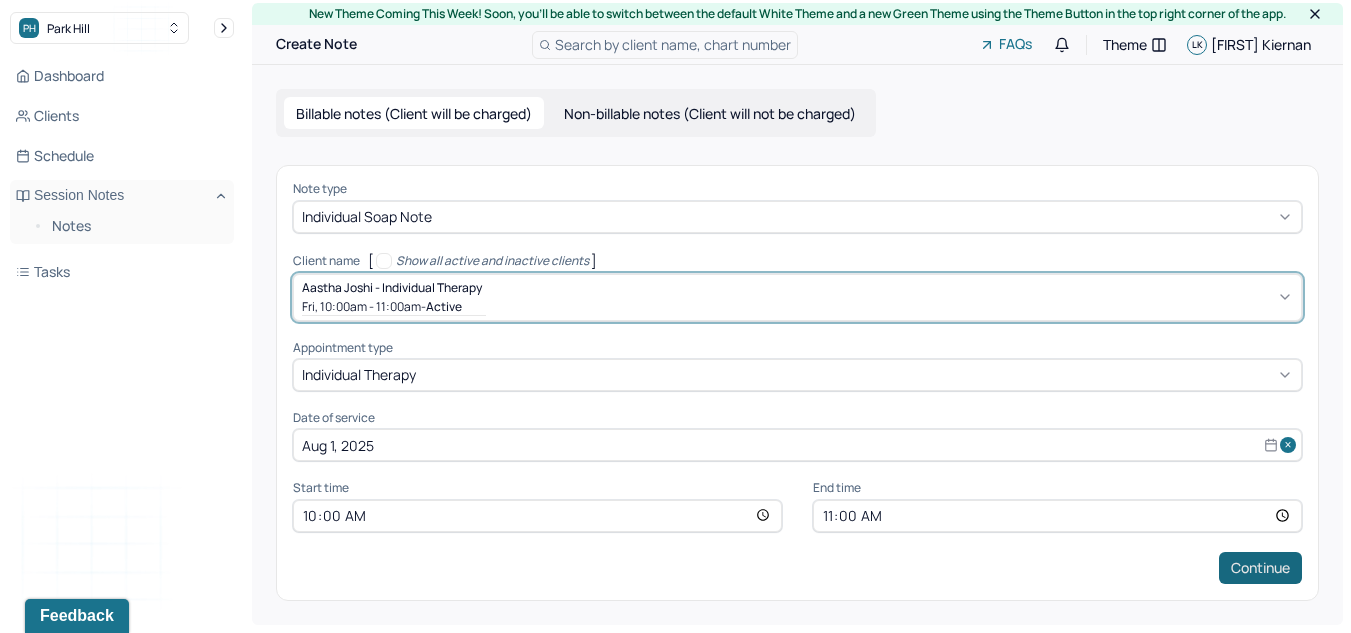 click on "Continue" at bounding box center [1260, 568] 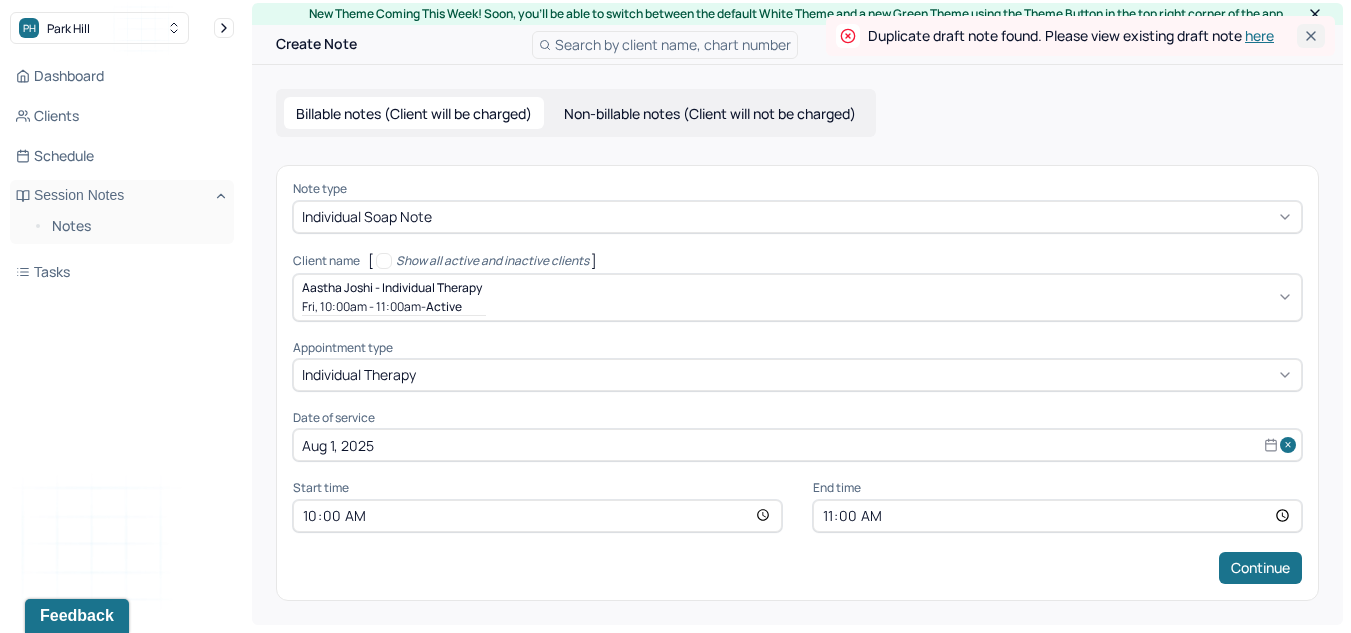 click 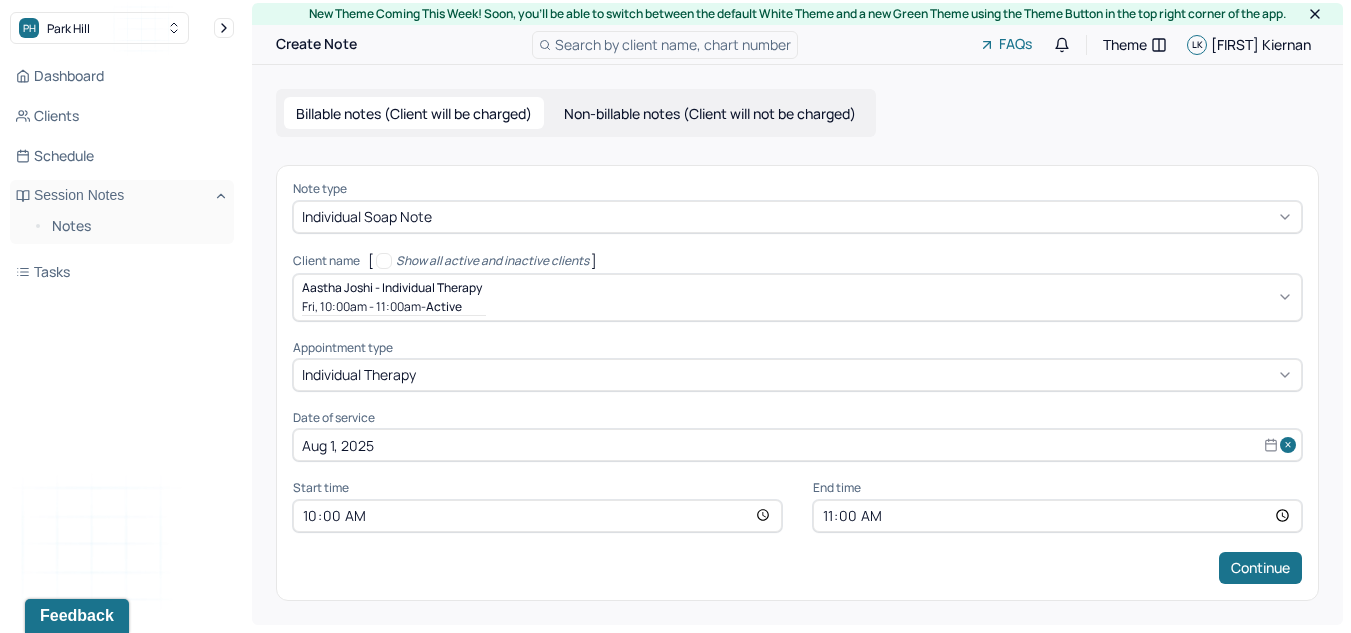scroll, scrollTop: 4, scrollLeft: 0, axis: vertical 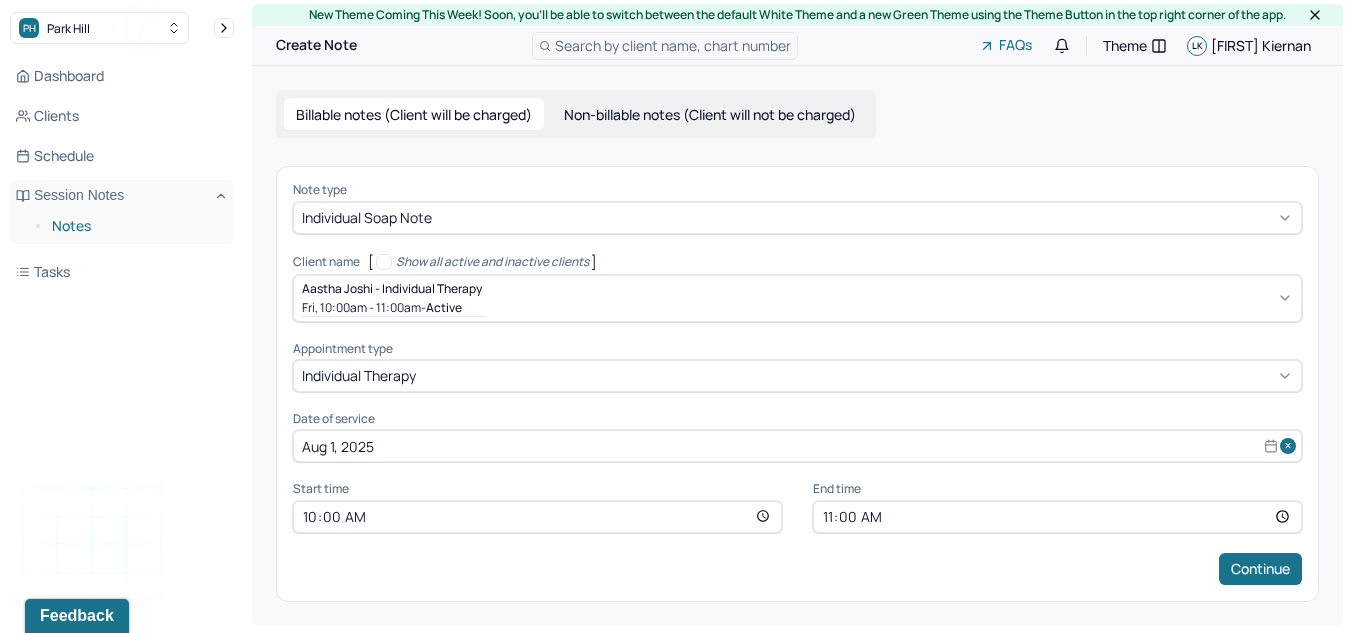 click on "Notes" at bounding box center (135, 226) 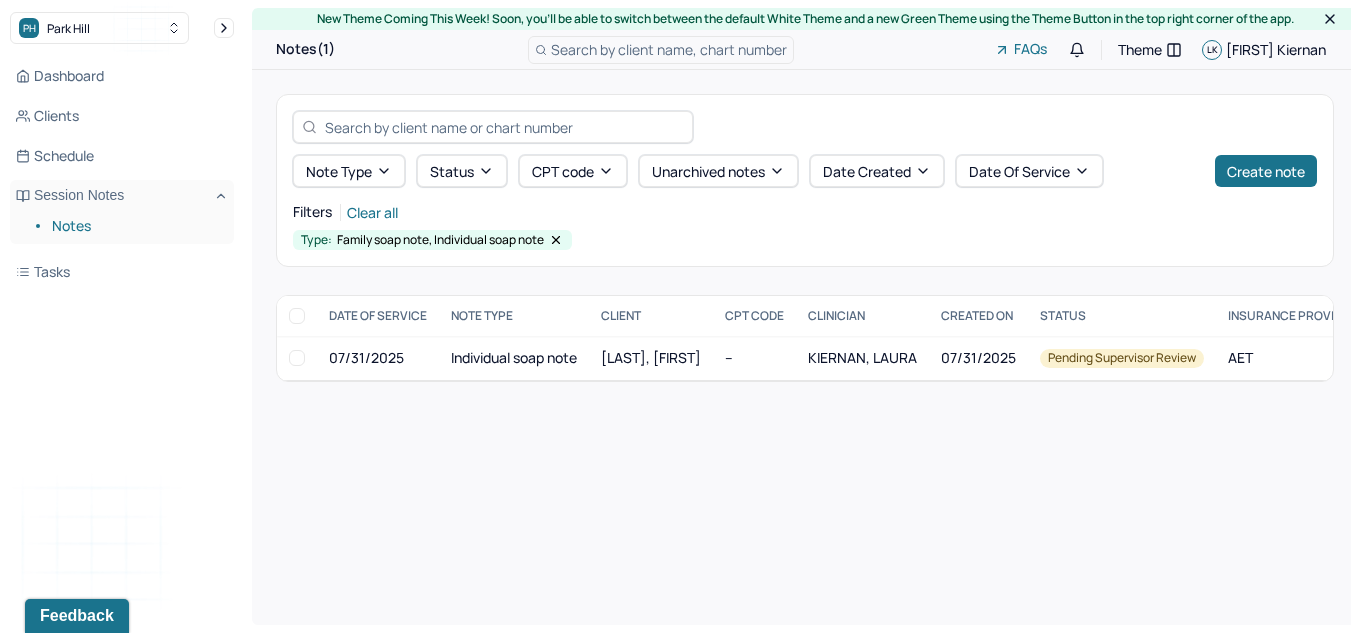 scroll, scrollTop: 0, scrollLeft: 0, axis: both 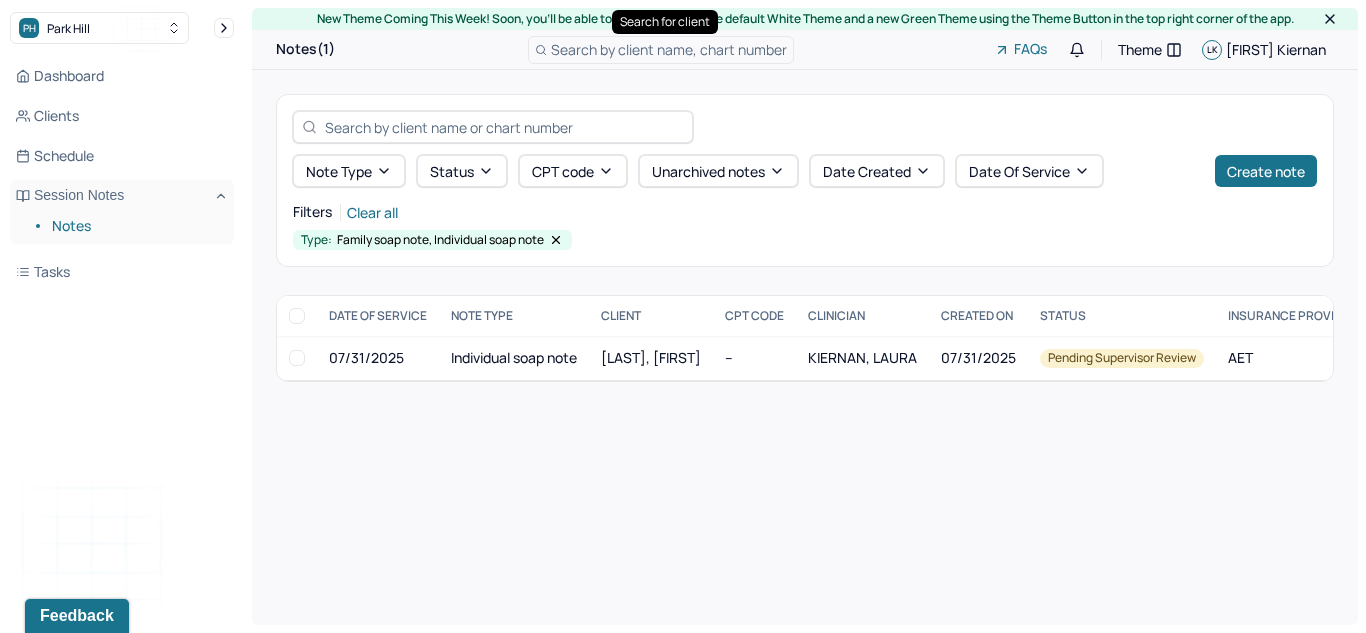 click on "Search by client name, chart number" at bounding box center (669, 49) 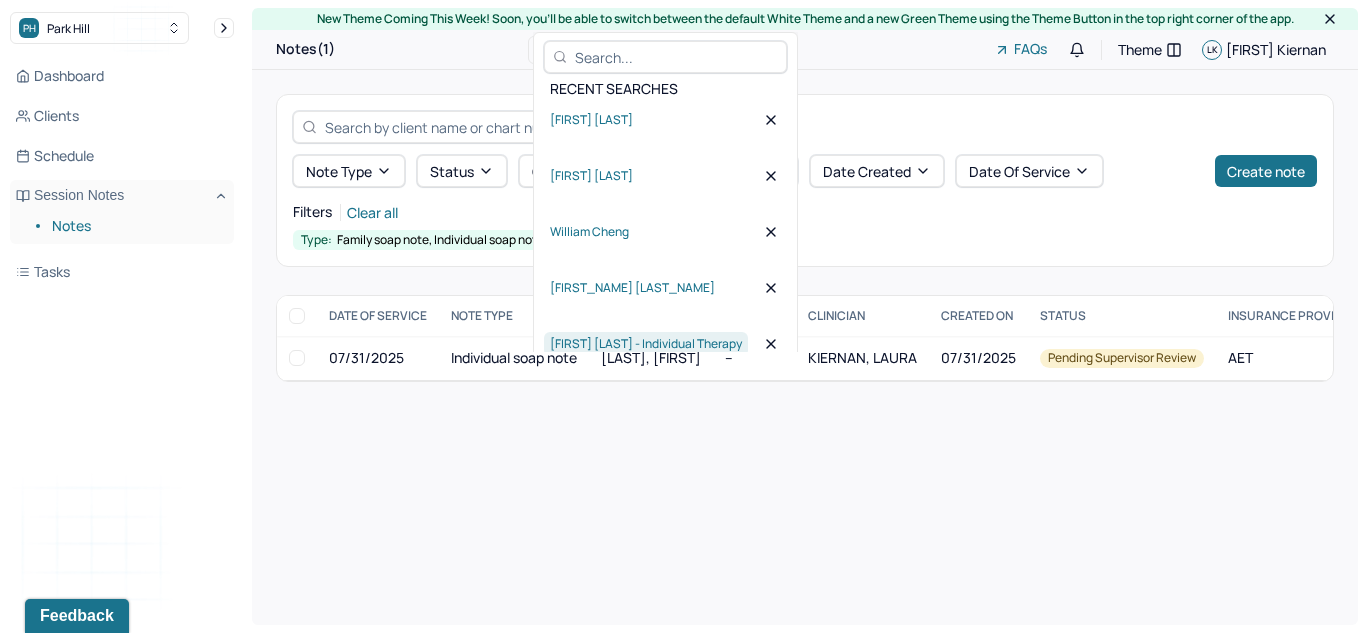 click on "[FIRST] [LAST] - Individual therapy" at bounding box center [646, 344] 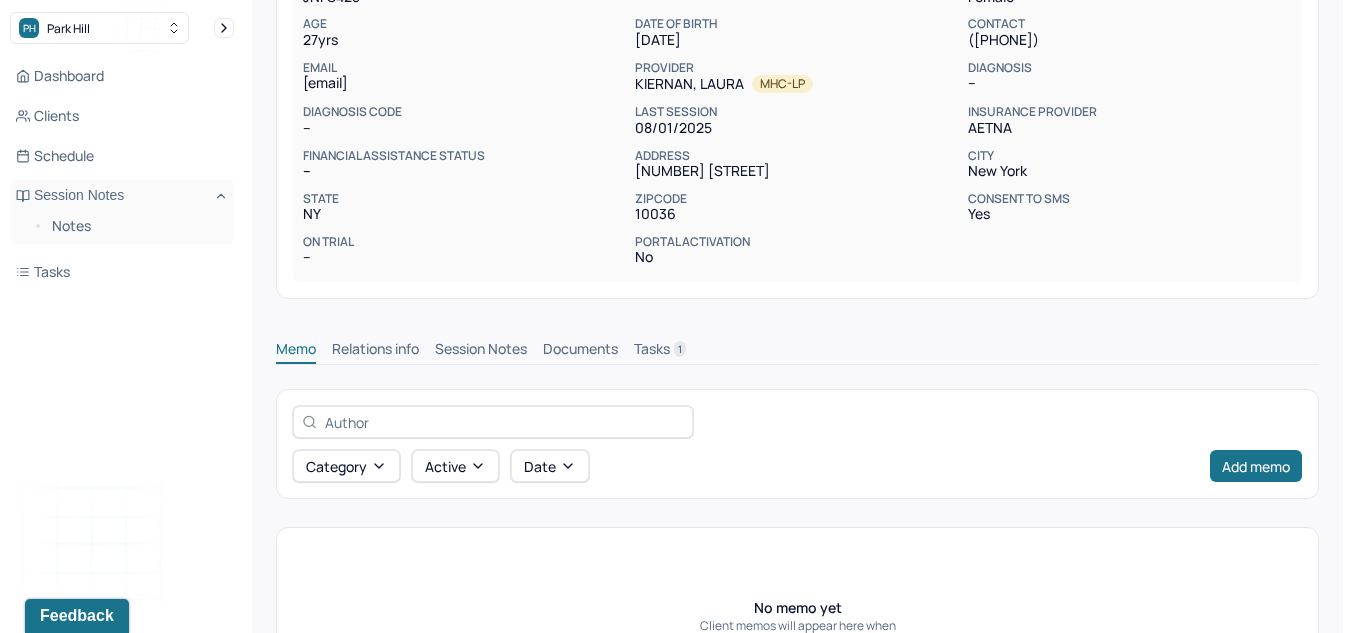 scroll, scrollTop: 257, scrollLeft: 0, axis: vertical 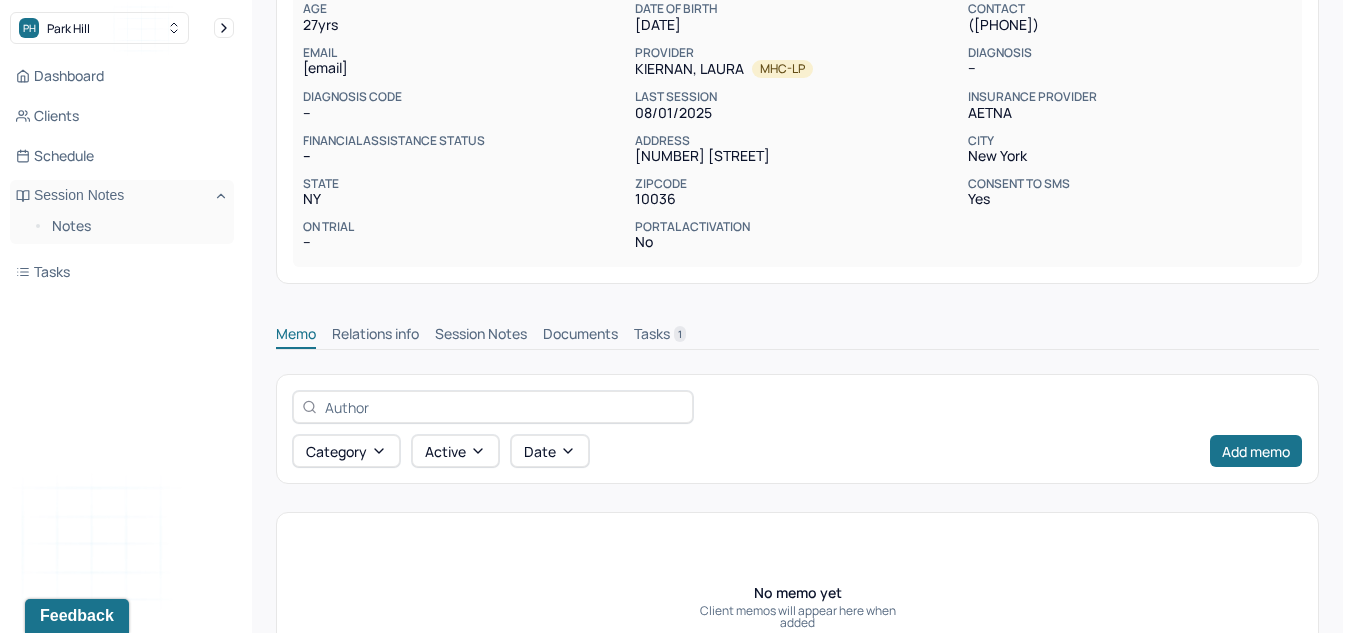 click on "Session Notes" at bounding box center (481, 336) 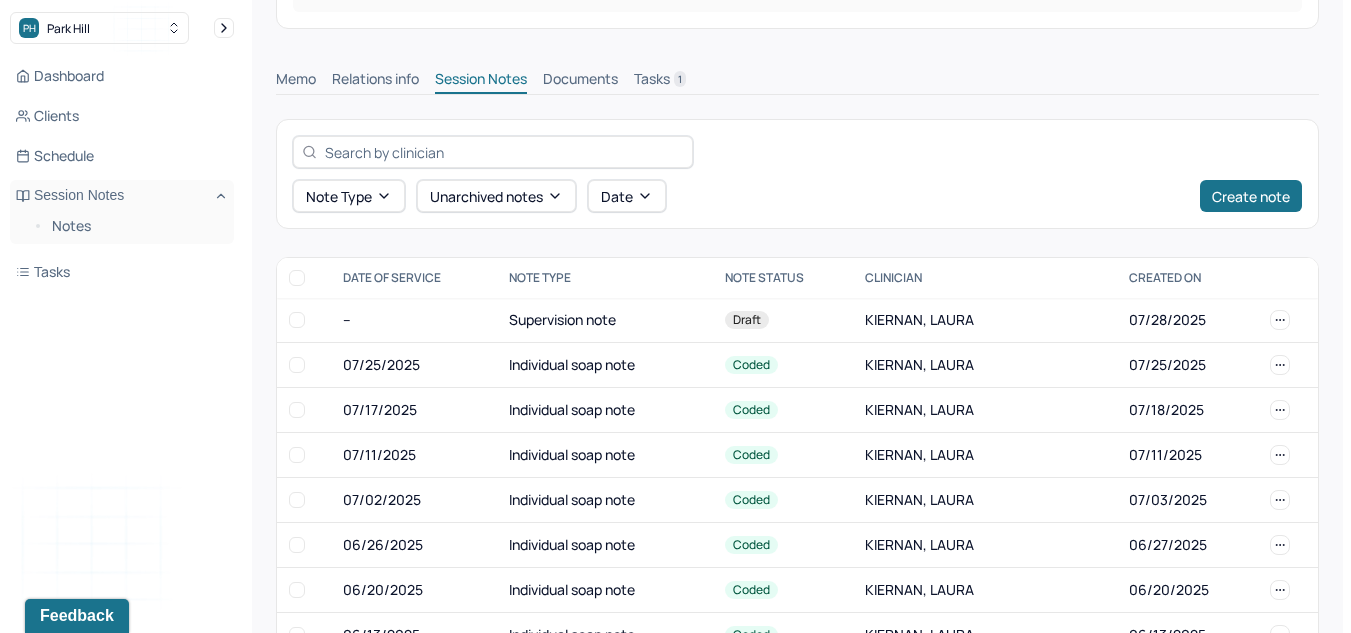 scroll, scrollTop: 509, scrollLeft: 0, axis: vertical 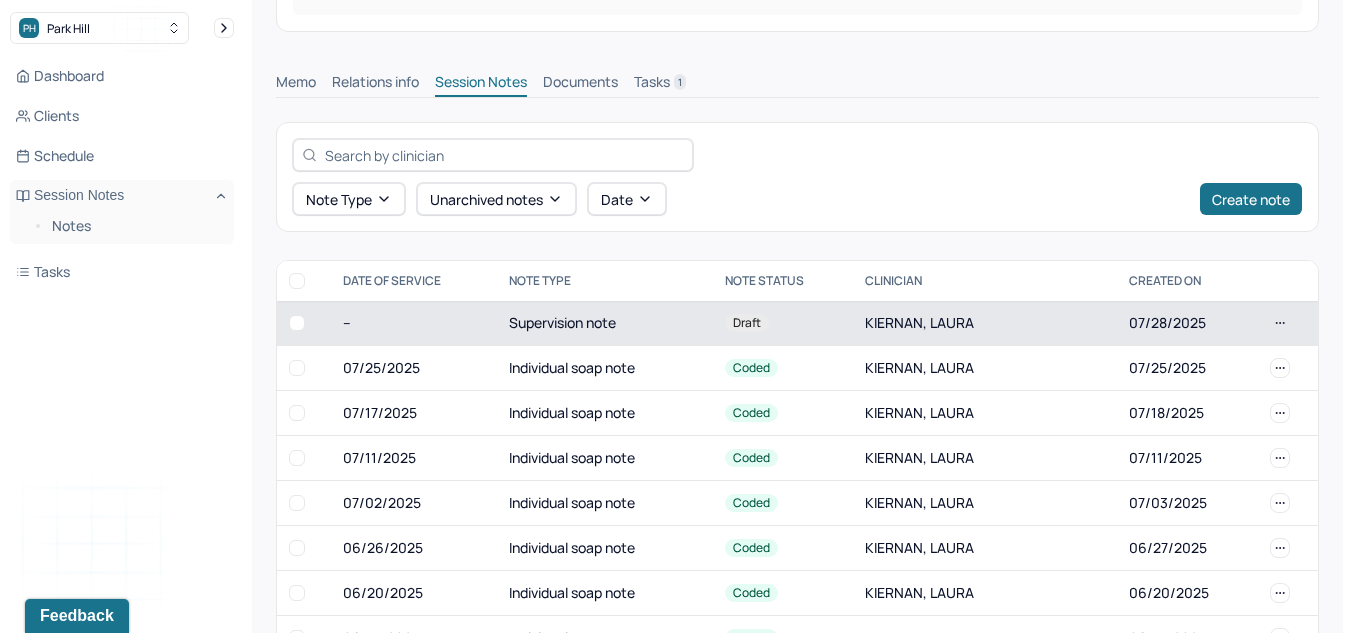 click on "KIERNAN, LAURA" at bounding box center [985, 323] 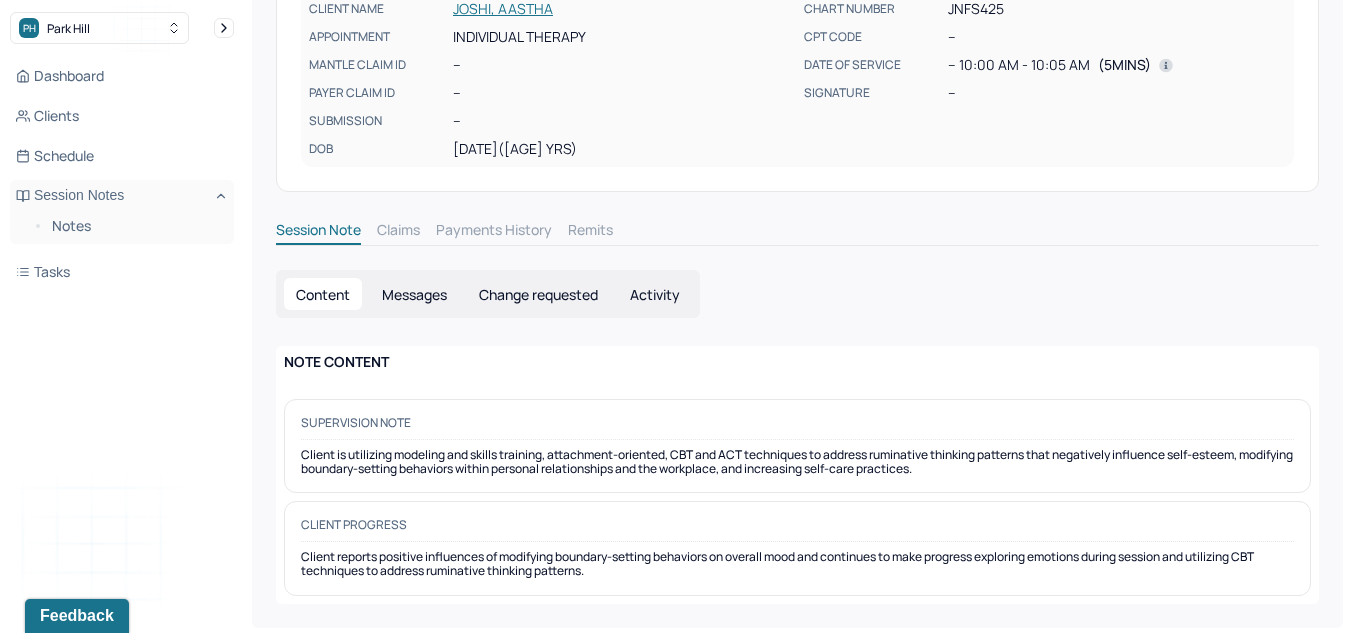 scroll, scrollTop: 0, scrollLeft: 0, axis: both 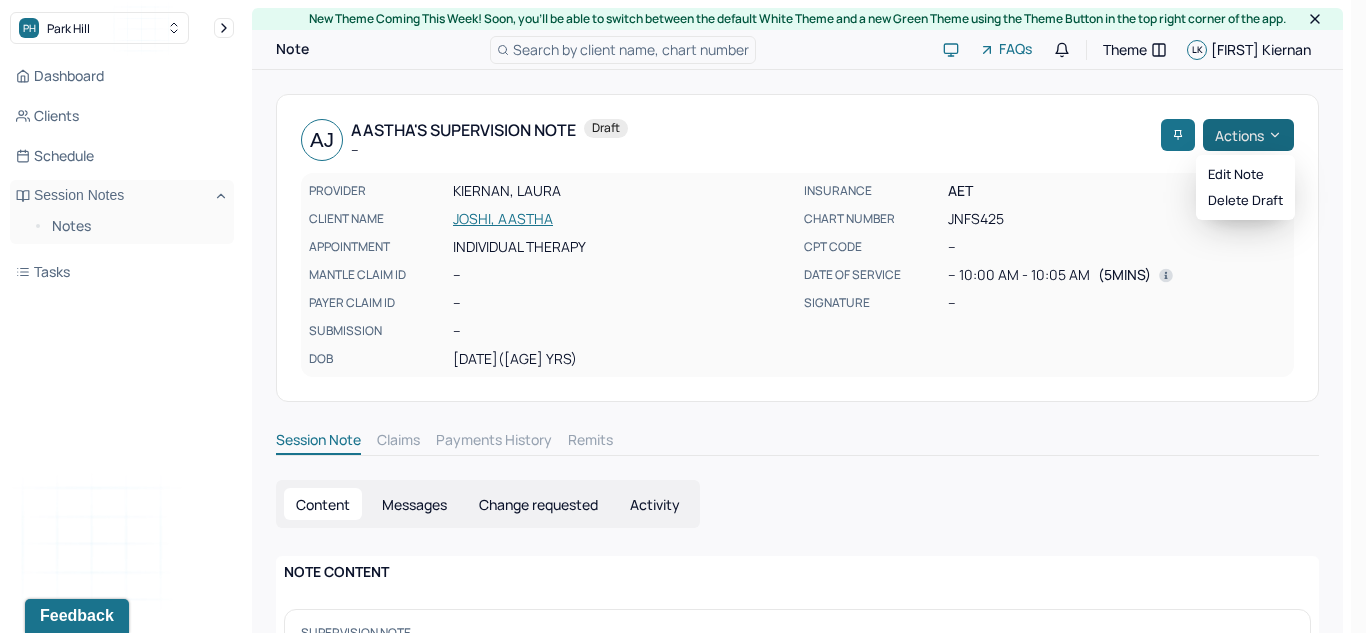 click on "Actions" at bounding box center [1248, 135] 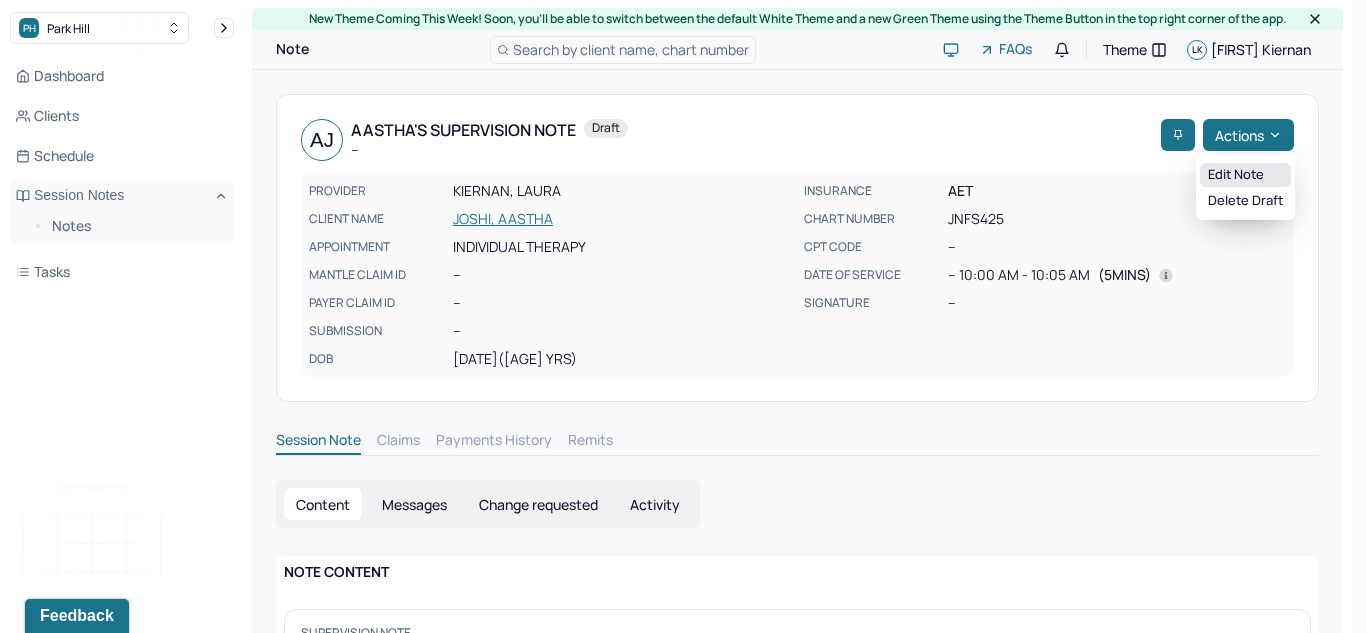 click on "Edit note" at bounding box center [1245, 175] 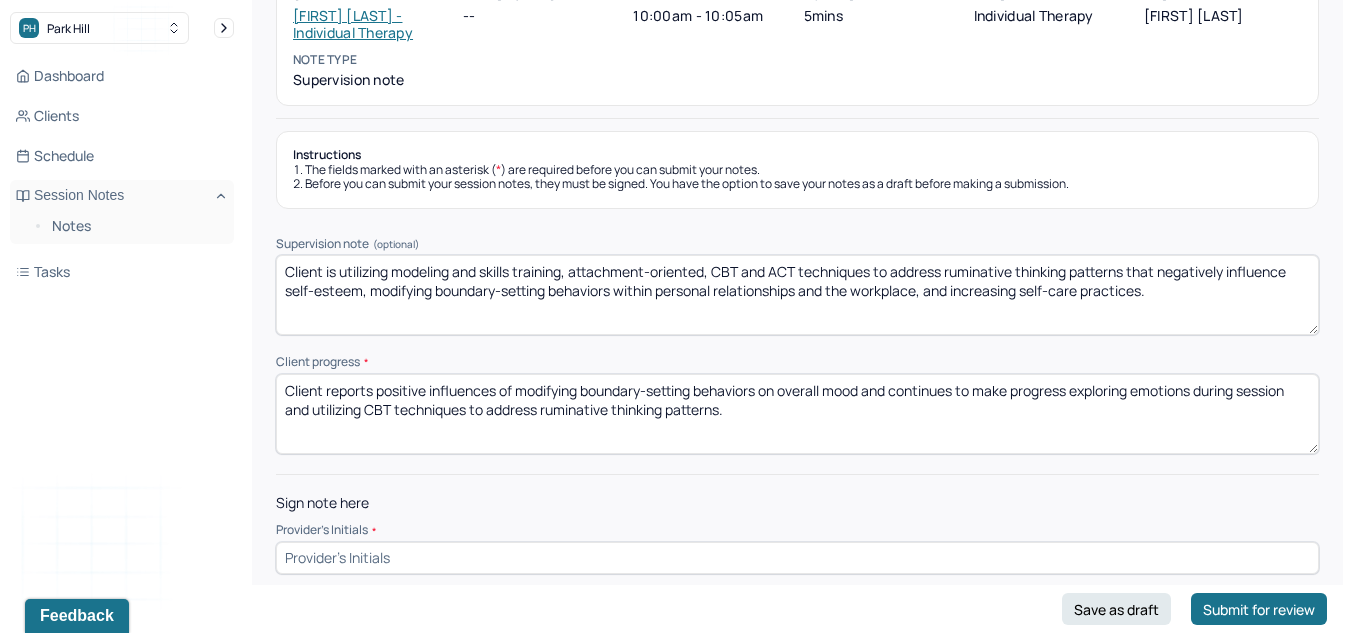 scroll, scrollTop: 0, scrollLeft: 0, axis: both 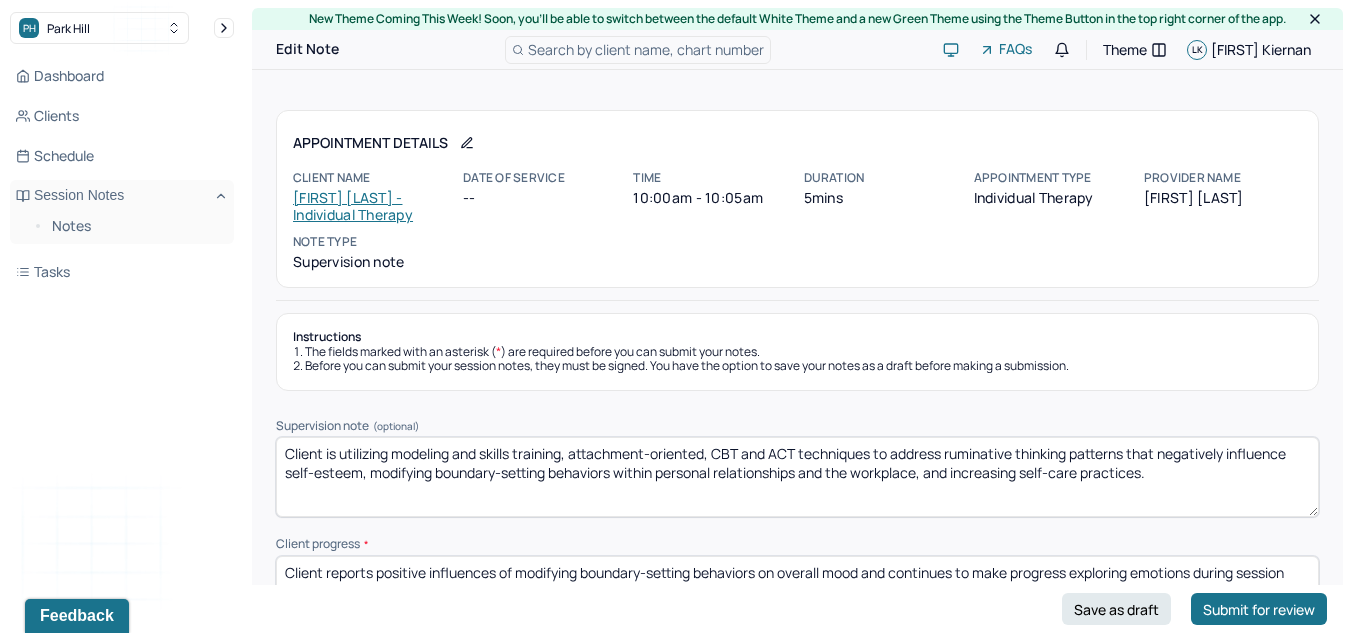 click on "[FIRST] [LAST] - Individual therapy" at bounding box center [353, 206] 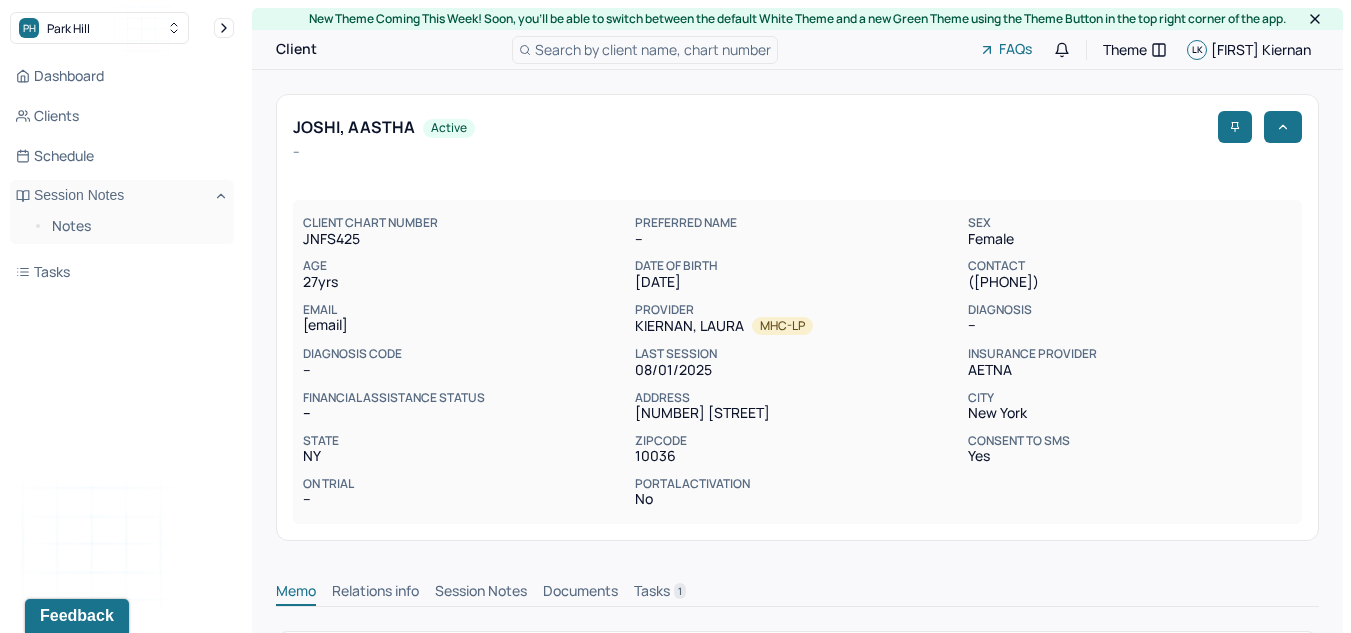 scroll, scrollTop: 117, scrollLeft: 0, axis: vertical 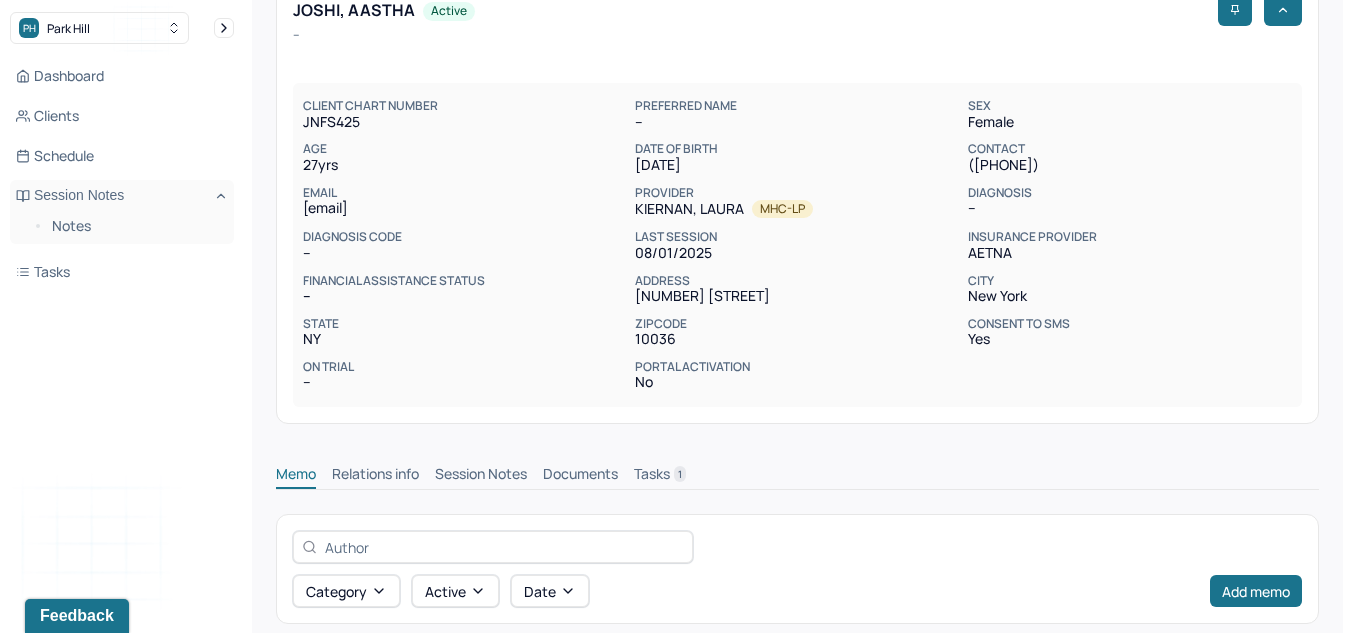 click on "Session Notes" at bounding box center (481, 476) 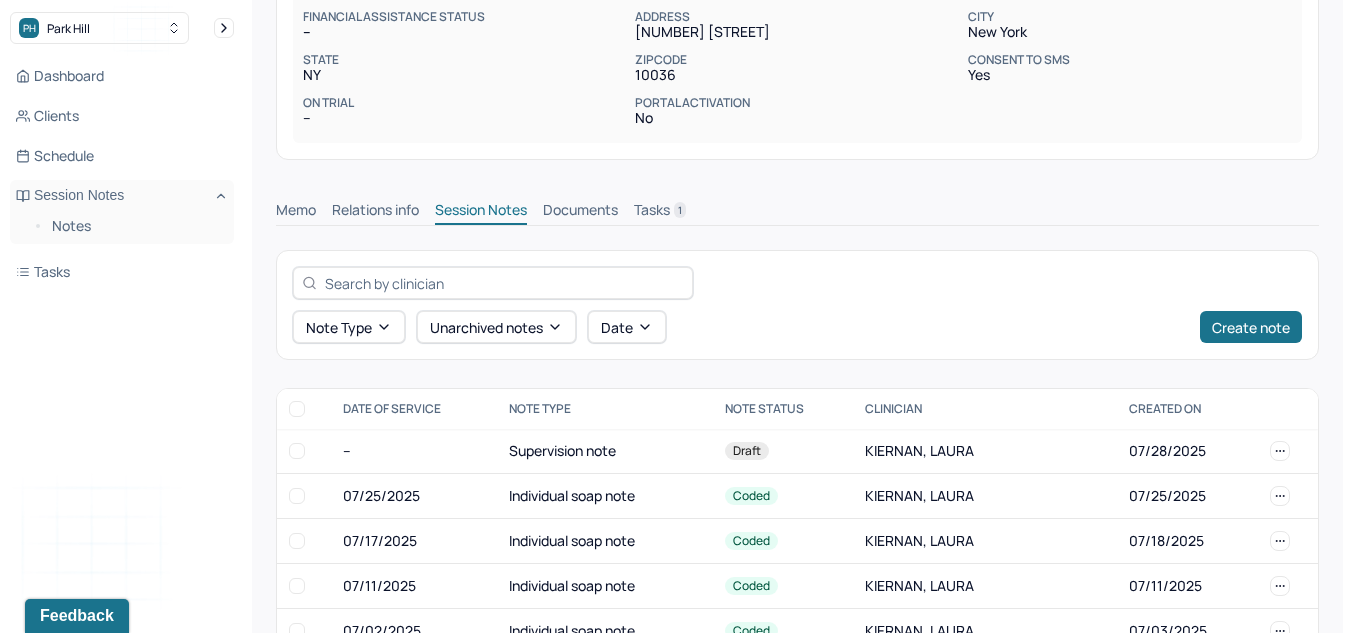 scroll, scrollTop: 419, scrollLeft: 0, axis: vertical 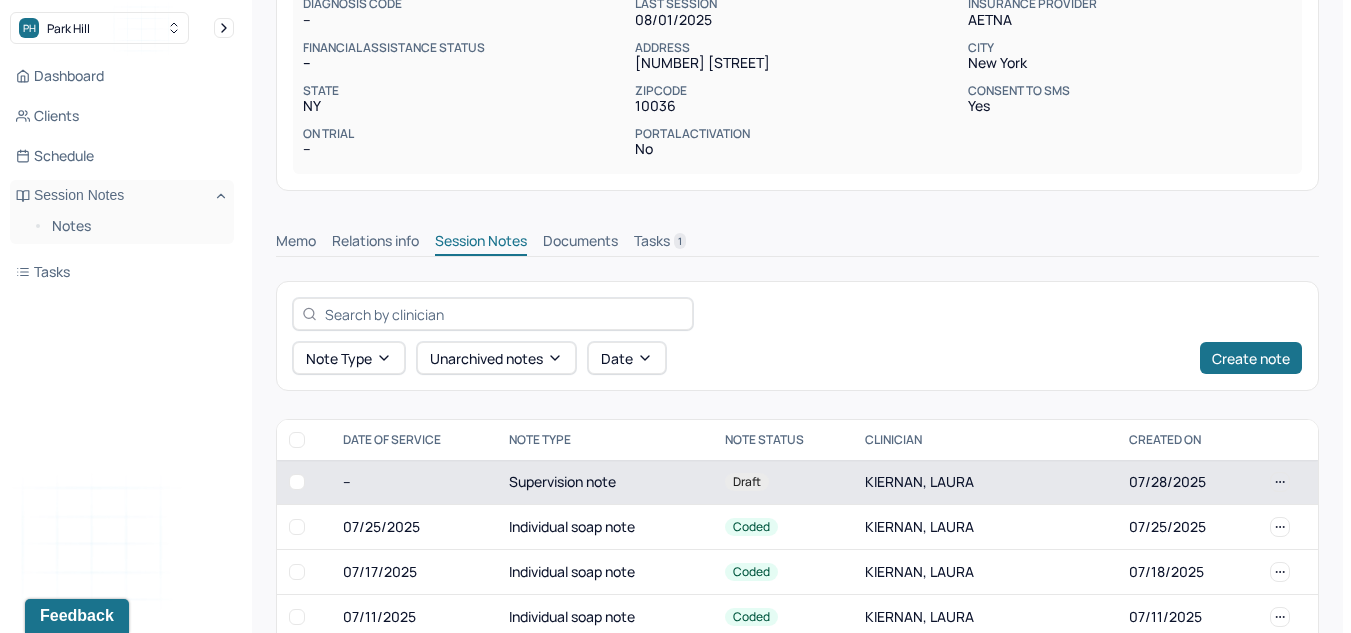 click on "Supervision note" at bounding box center (605, 482) 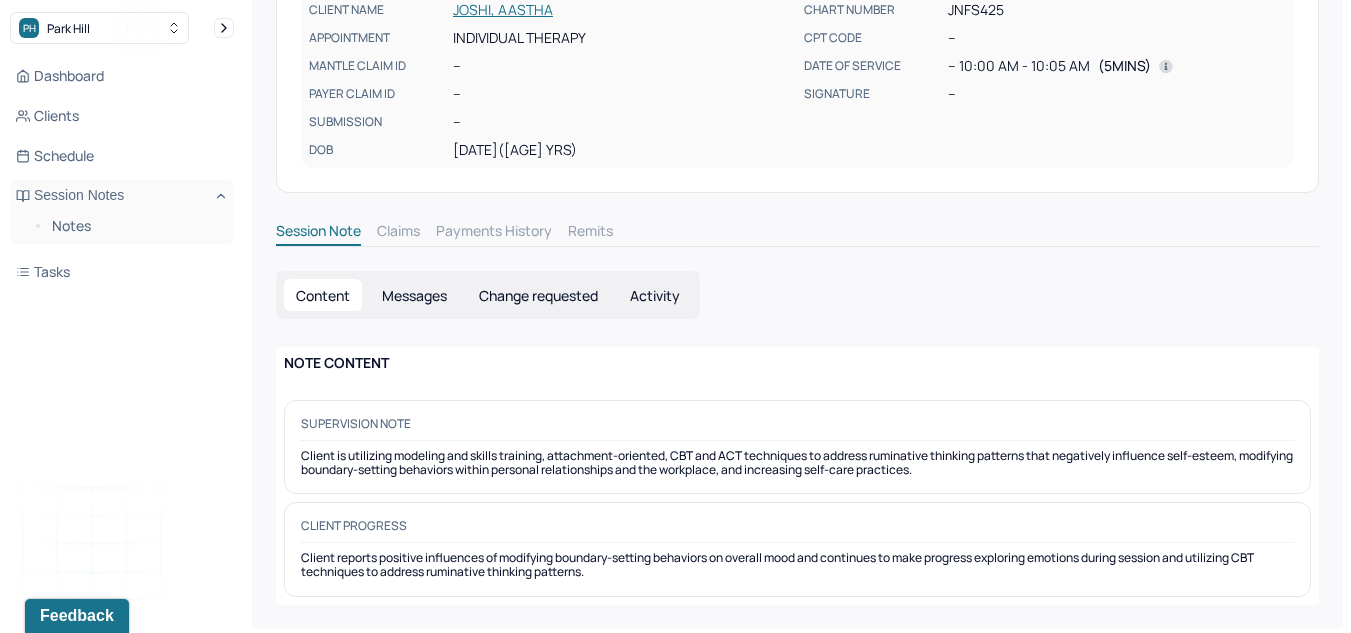 scroll, scrollTop: 0, scrollLeft: 0, axis: both 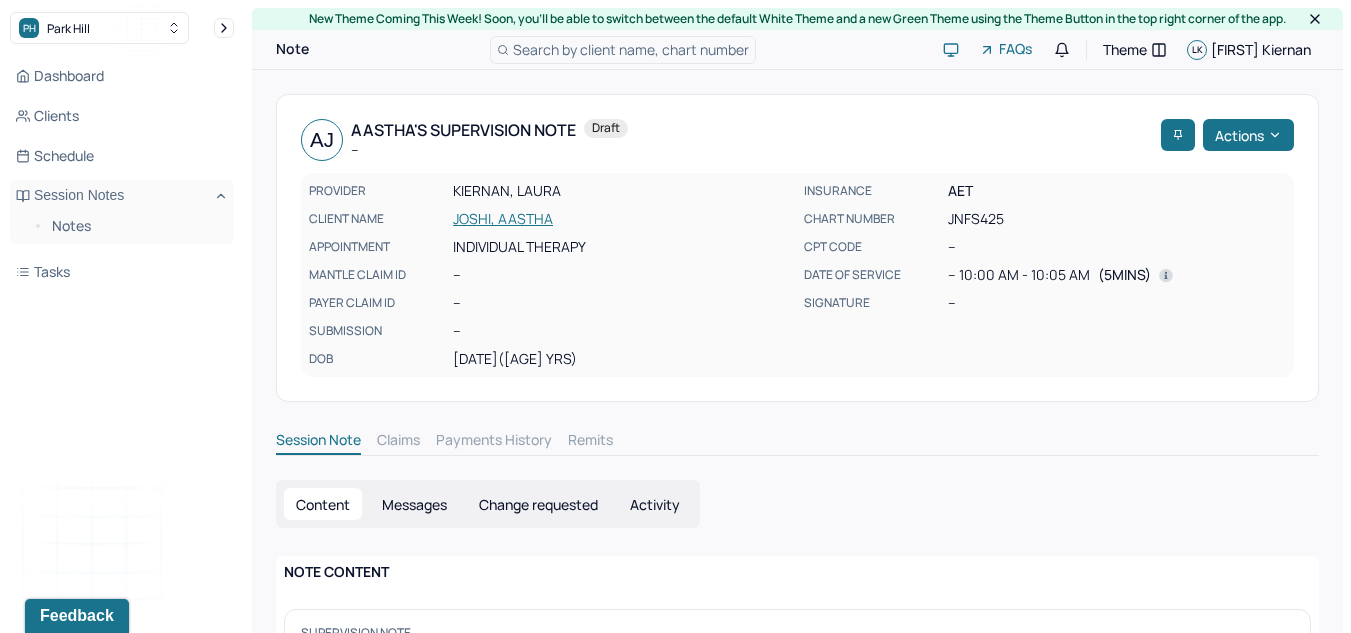 click at bounding box center (797, 165) 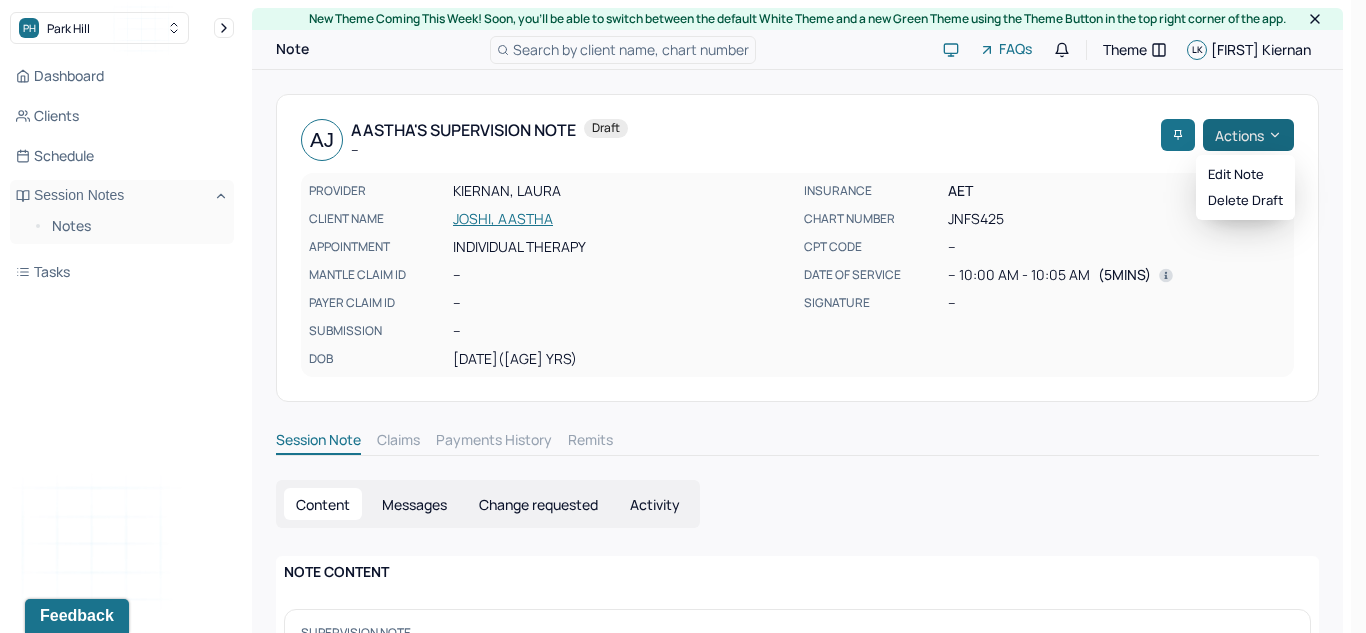click on "Actions" at bounding box center [1248, 135] 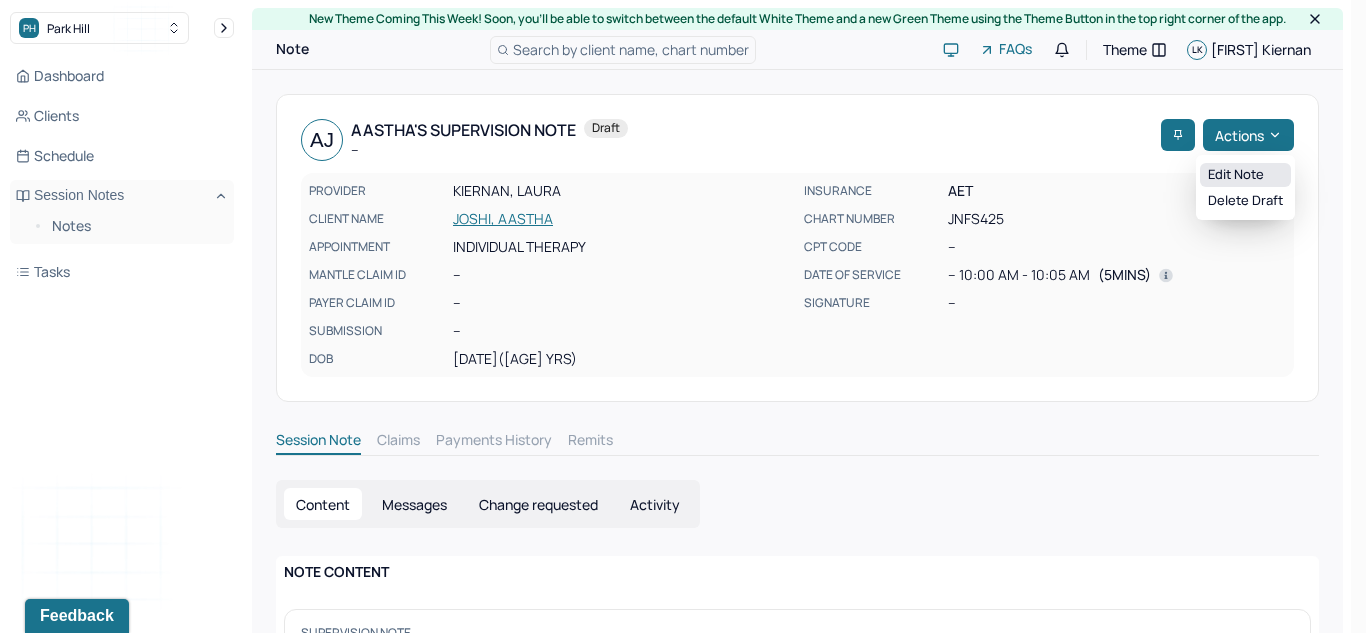 click on "Edit note" at bounding box center (1245, 175) 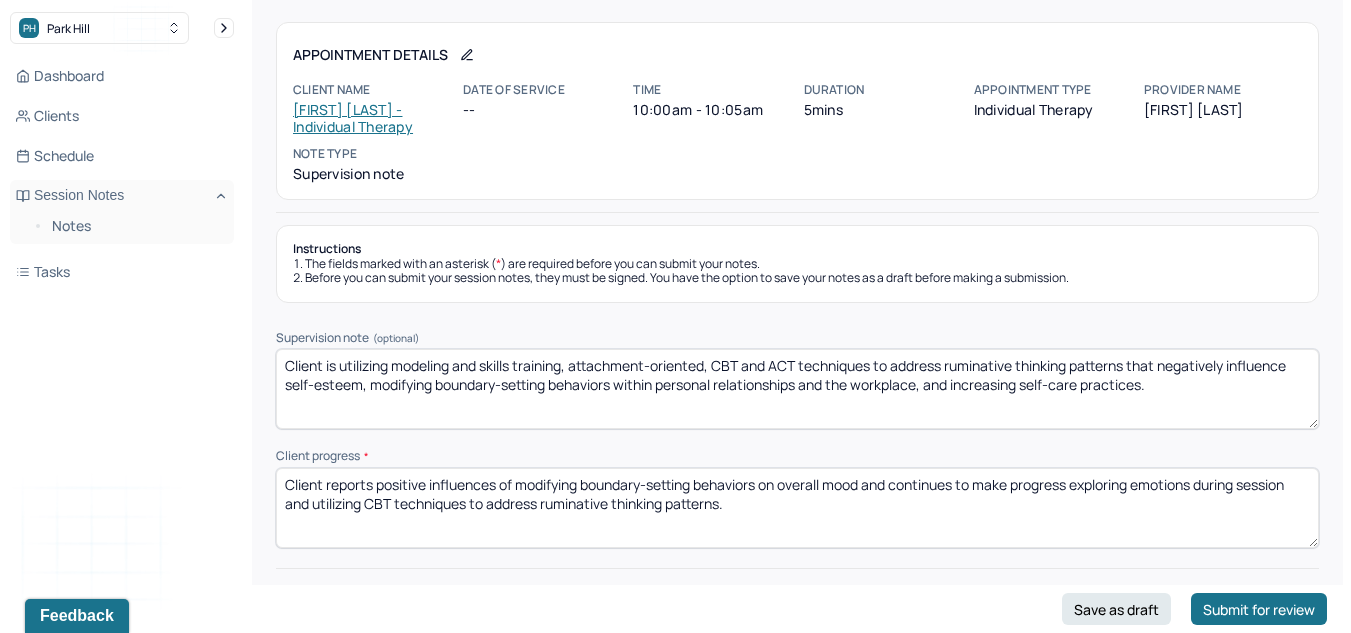 scroll, scrollTop: 87, scrollLeft: 0, axis: vertical 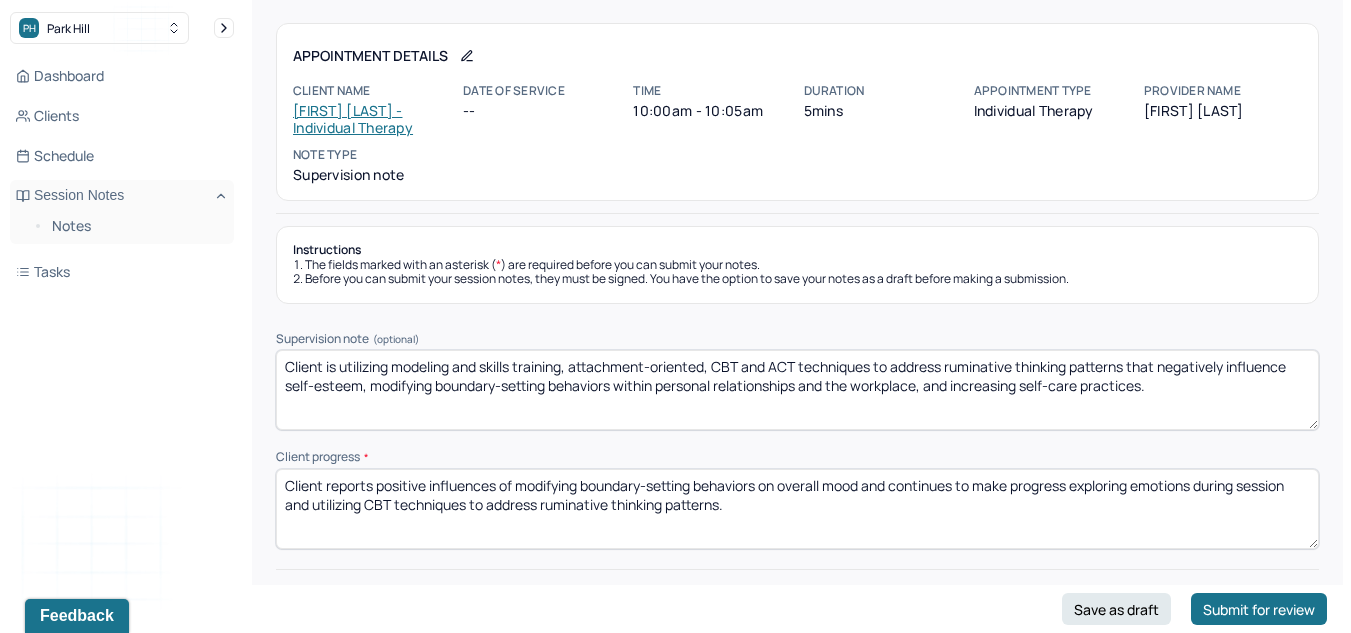 click on "Client is utilizing modeling and skills training, attachment-oriented, CBT and ACT techniques to address ruminative thinking patterns that negatively influence self-esteem, modifying boundary-setting behaviors within personal relationships and the workplace, and increasing self-care practices." at bounding box center (797, 390) 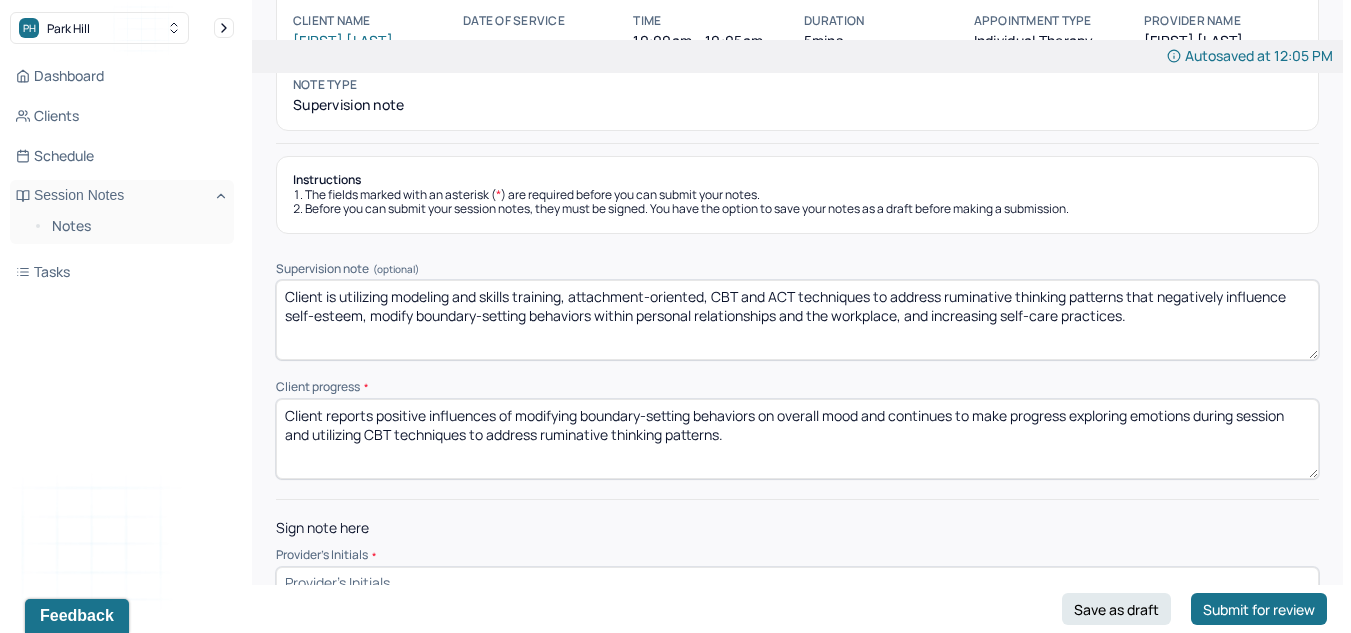 scroll, scrollTop: 169, scrollLeft: 0, axis: vertical 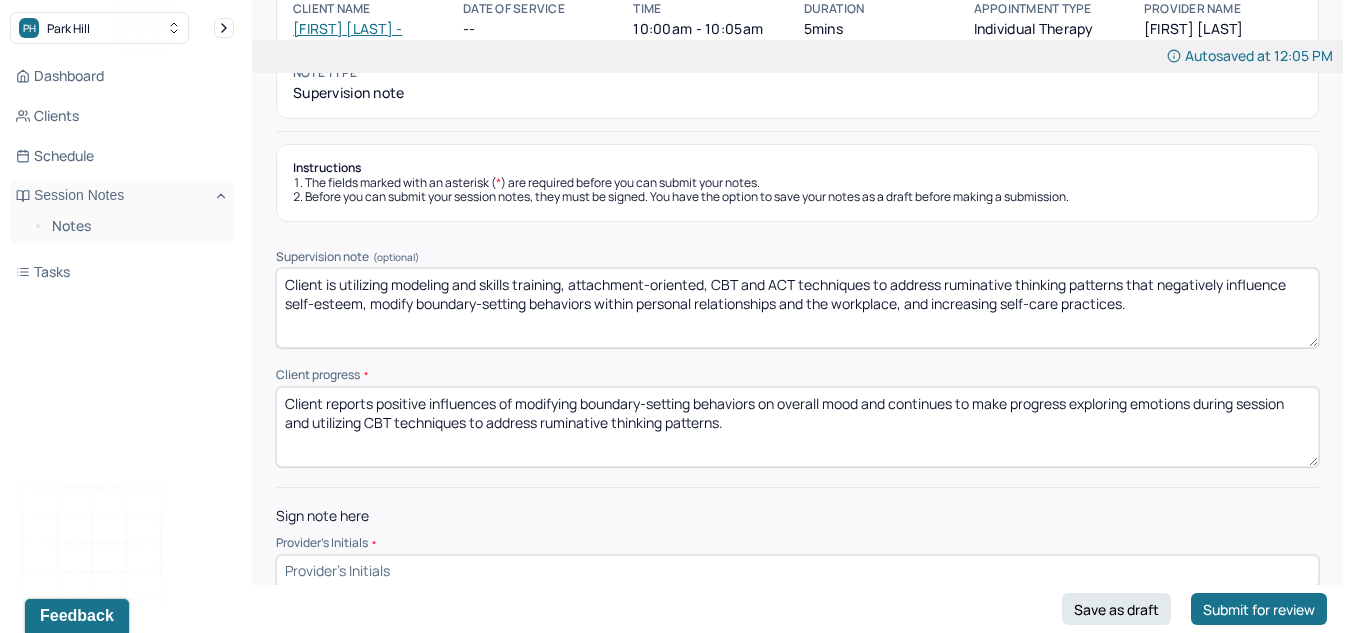 click on "Client is utilizing modeling and skills training, attachment-oriented, CBT and ACT techniques to address ruminative thinking patterns that negatively influence self-esteem, modify boundary-setting behaviors within personal relationships and the workplace, and increasing self-care practices." at bounding box center [797, 308] 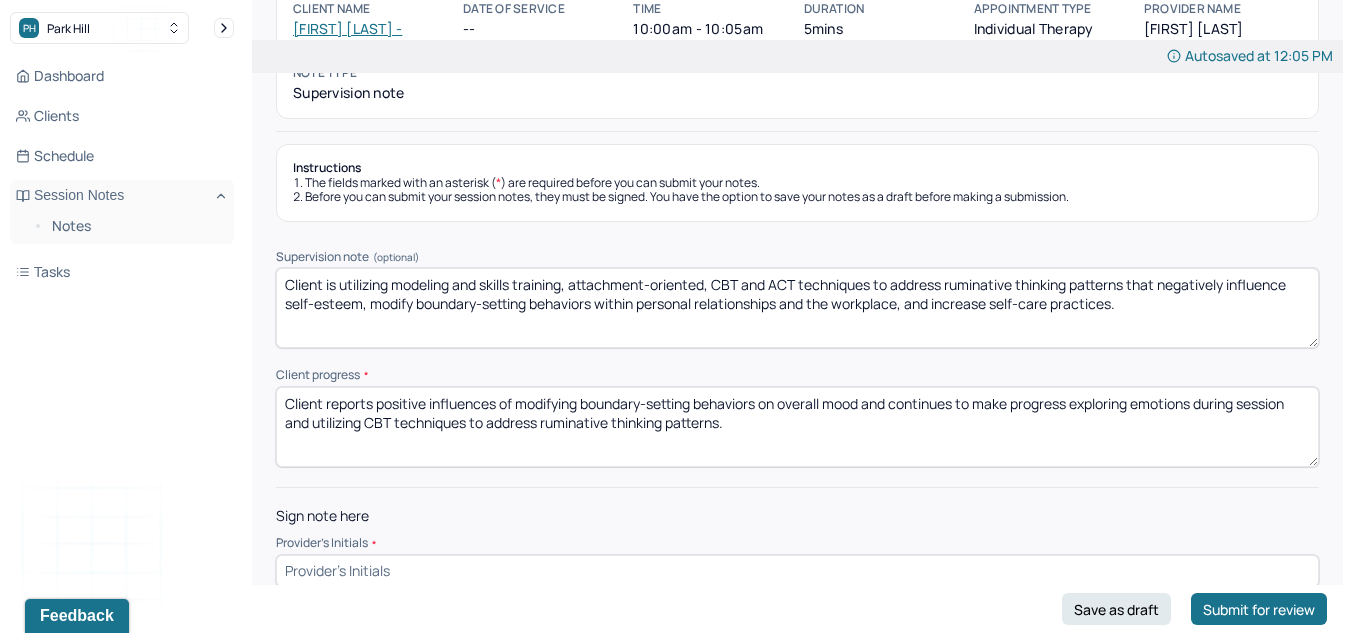 click on "Client is utilizing modeling and skills training, attachment-oriented, CBT and ACT techniques to address ruminative thinking patterns that negatively influence self-esteem, modify boundary-setting behaviors within personal relationships and the workplace, and increase self-care practices." at bounding box center (797, 308) 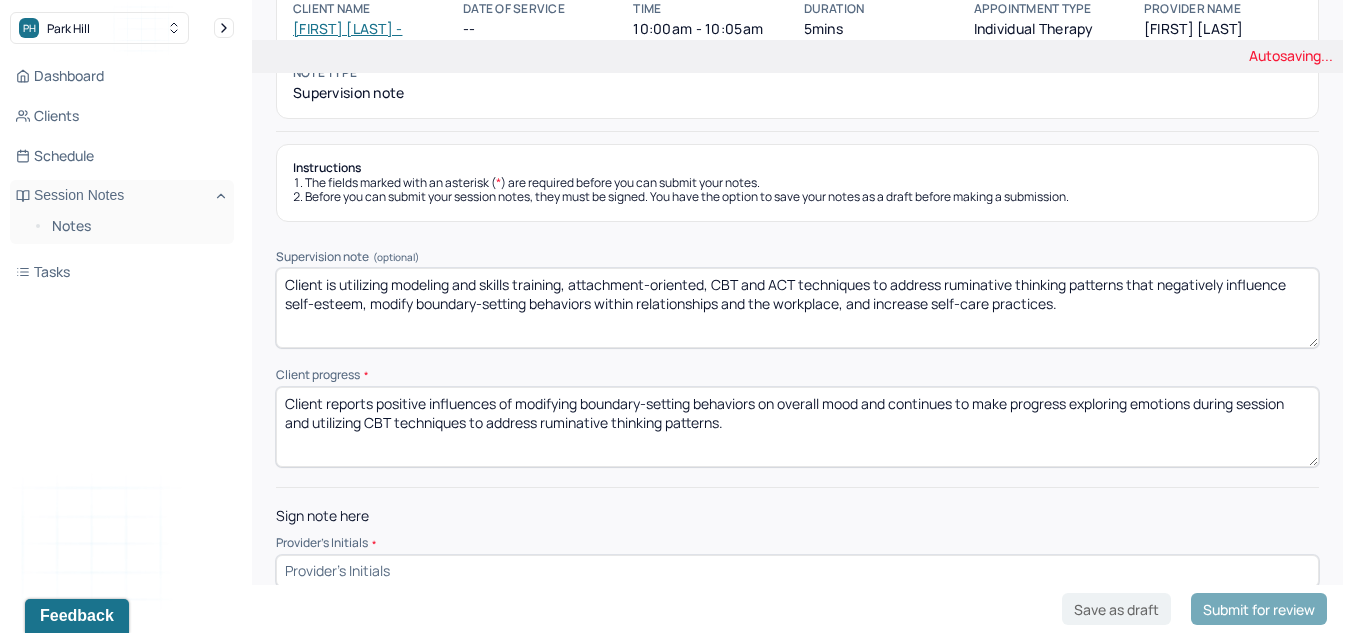 scroll, scrollTop: 182, scrollLeft: 0, axis: vertical 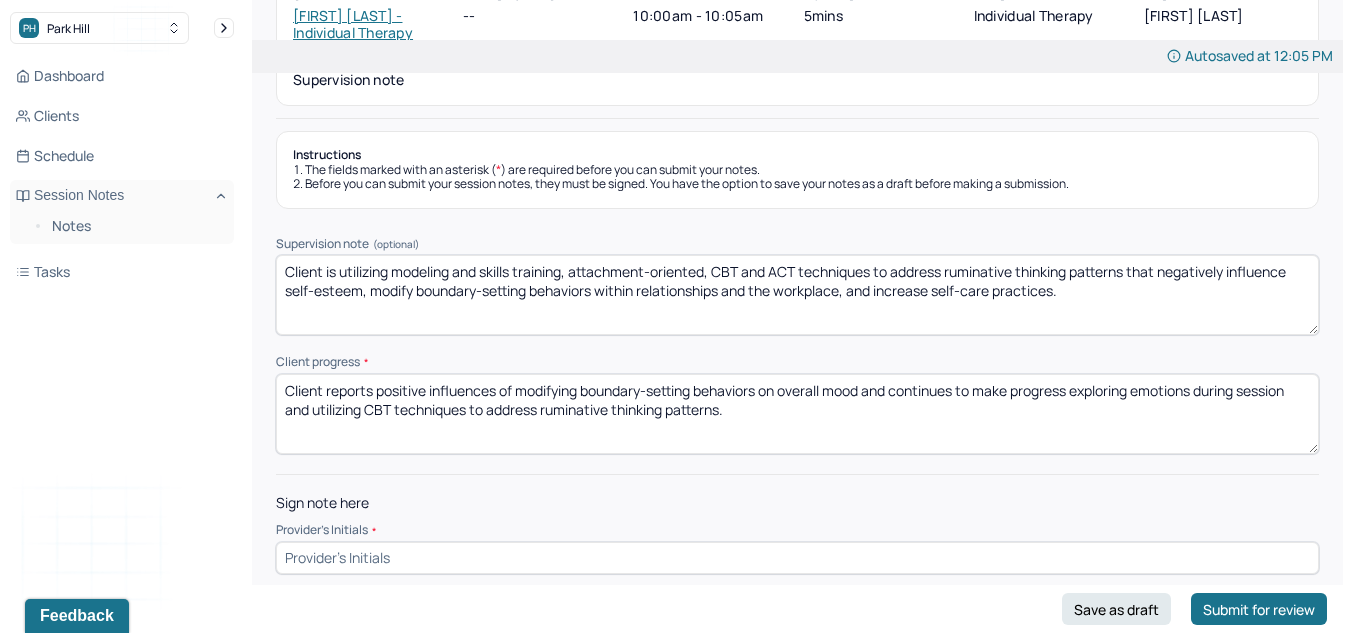 type on "Client is utilizing modeling and skills training, attachment-oriented, CBT and ACT techniques to address ruminative thinking patterns that negatively influence self-esteem, modify boundary-setting behaviors within relationships and the workplace, and increase self-care practices." 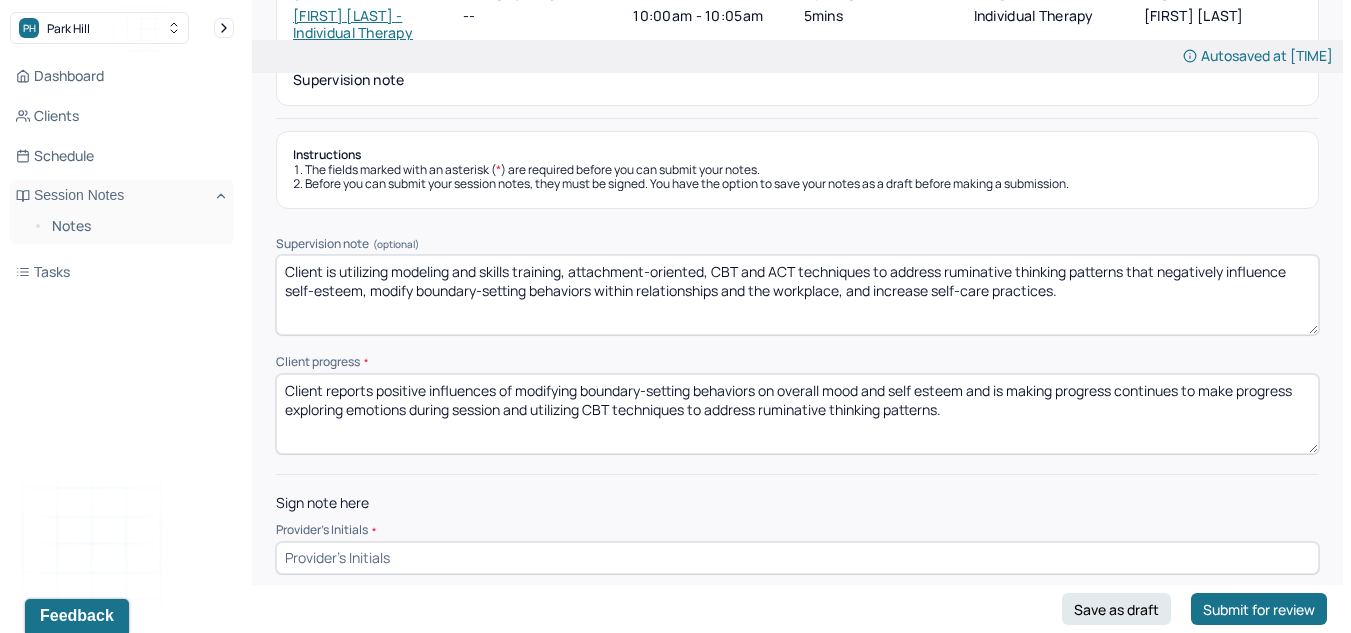 drag, startPoint x: 538, startPoint y: 396, endPoint x: 1125, endPoint y: 375, distance: 587.3755 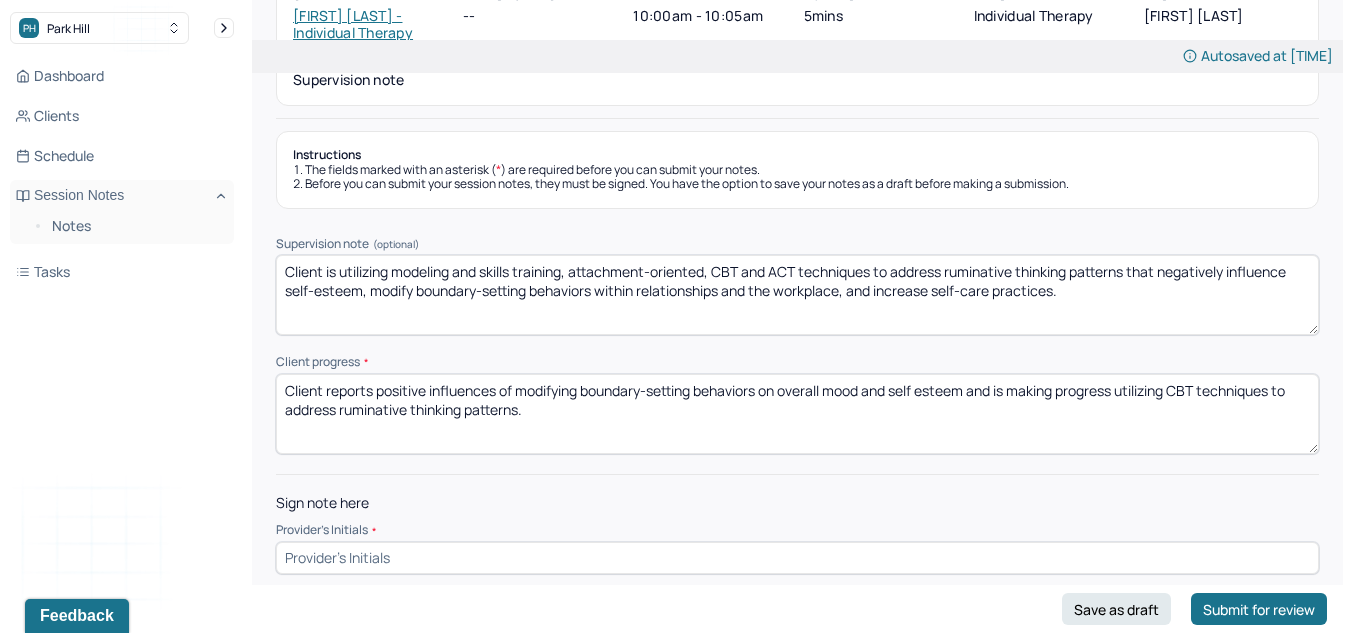 type on "Client reports positive influences of modifying boundary-setting behaviors on overall mood and self esteem and is making progress utilizing CBT techniques to address ruminative thinking patterns." 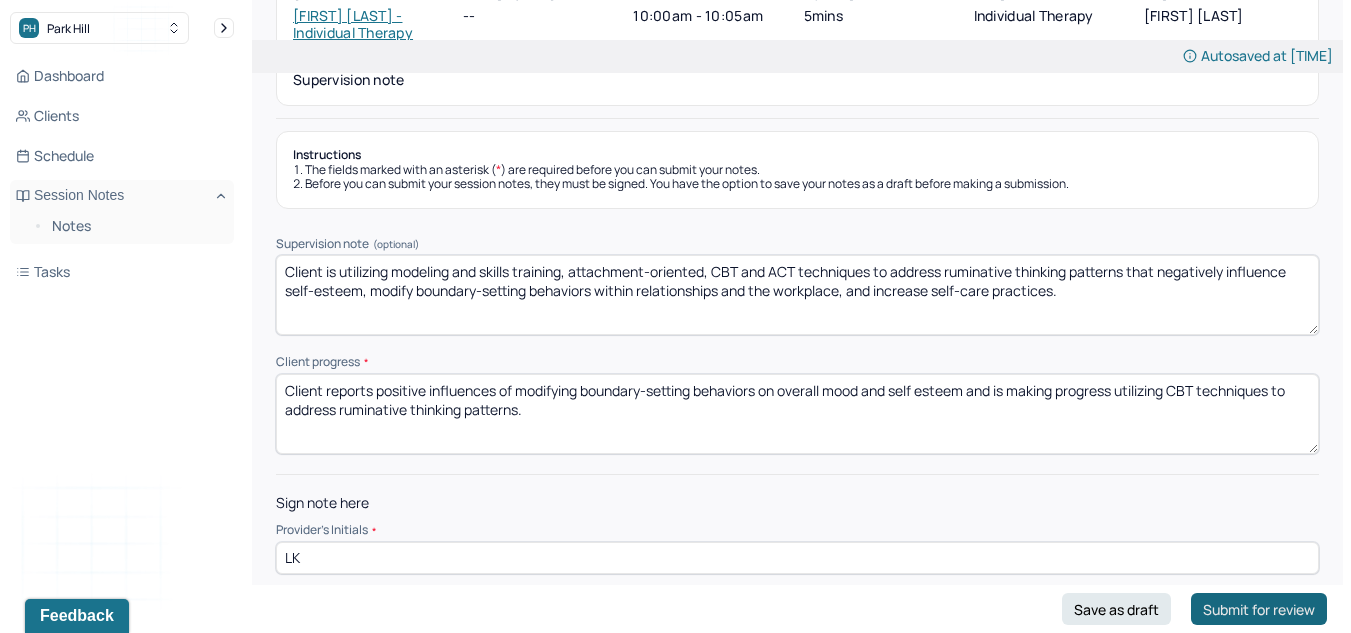 type on "LK" 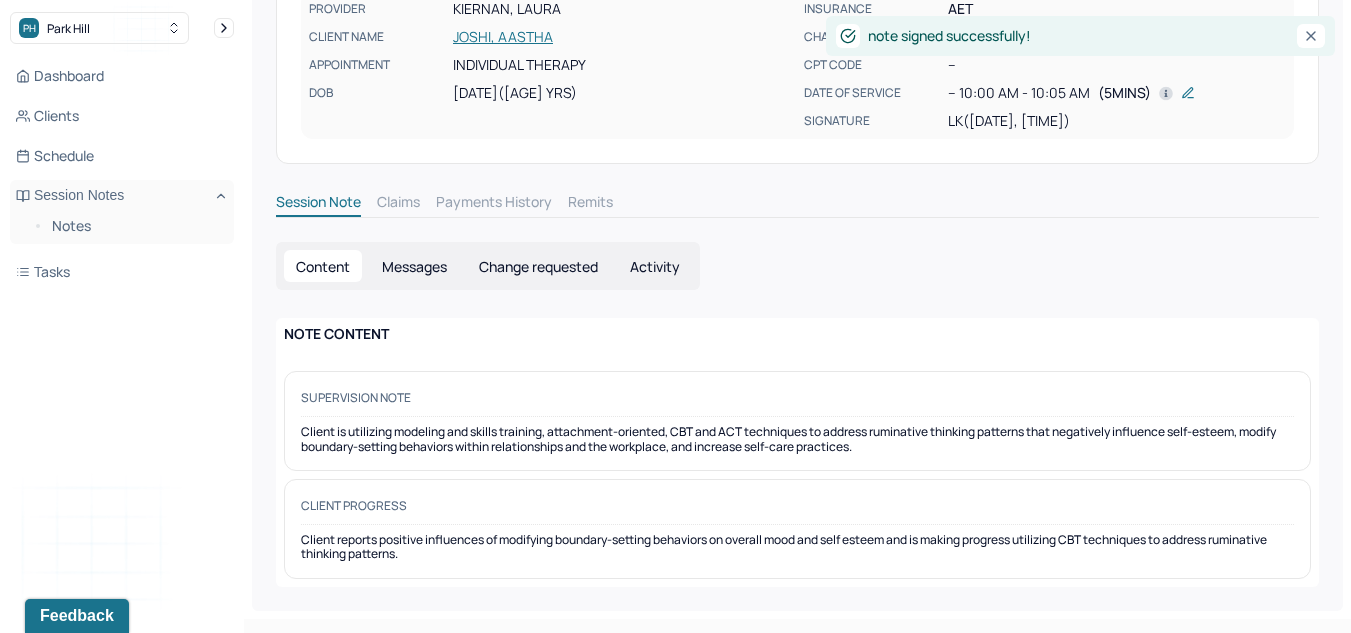 scroll, scrollTop: 0, scrollLeft: 0, axis: both 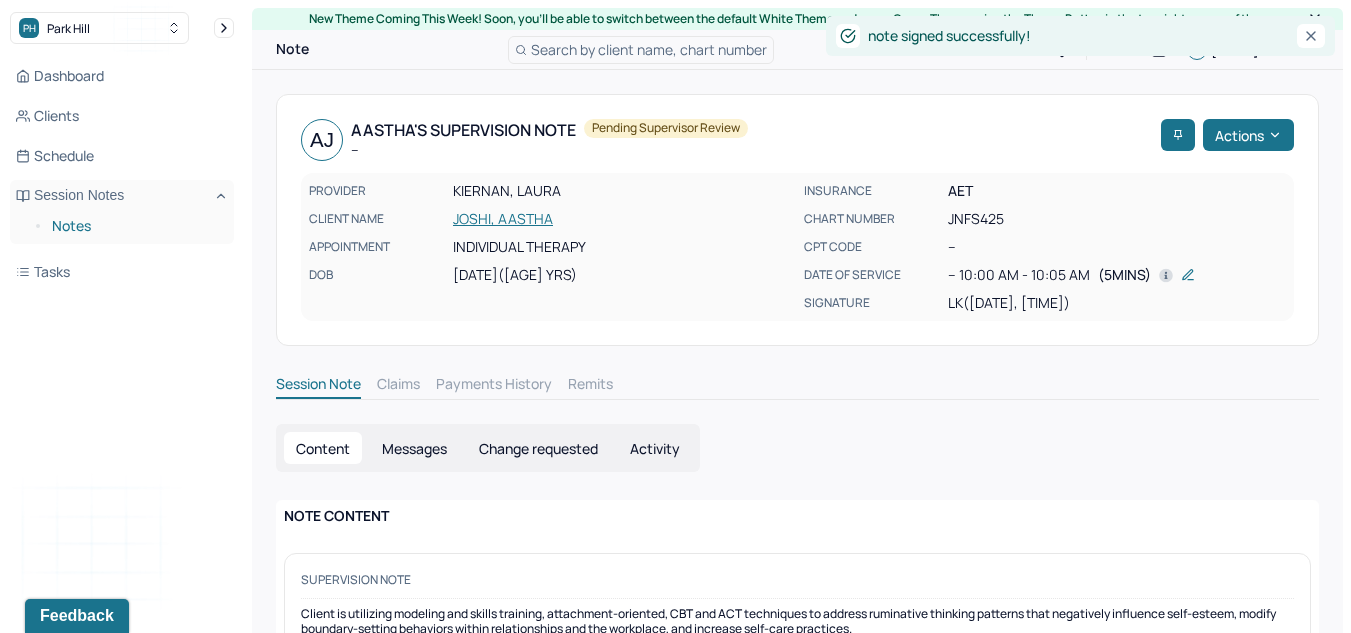 click on "Notes" at bounding box center [135, 226] 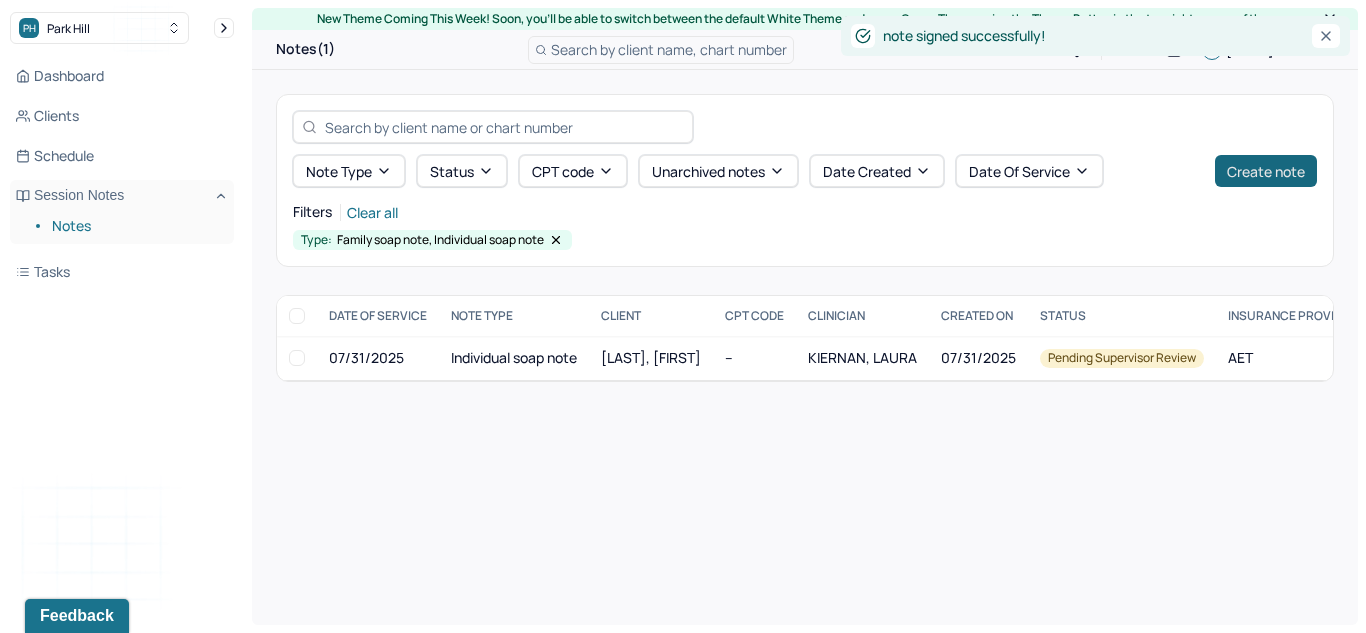 click on "Create note" at bounding box center (1266, 171) 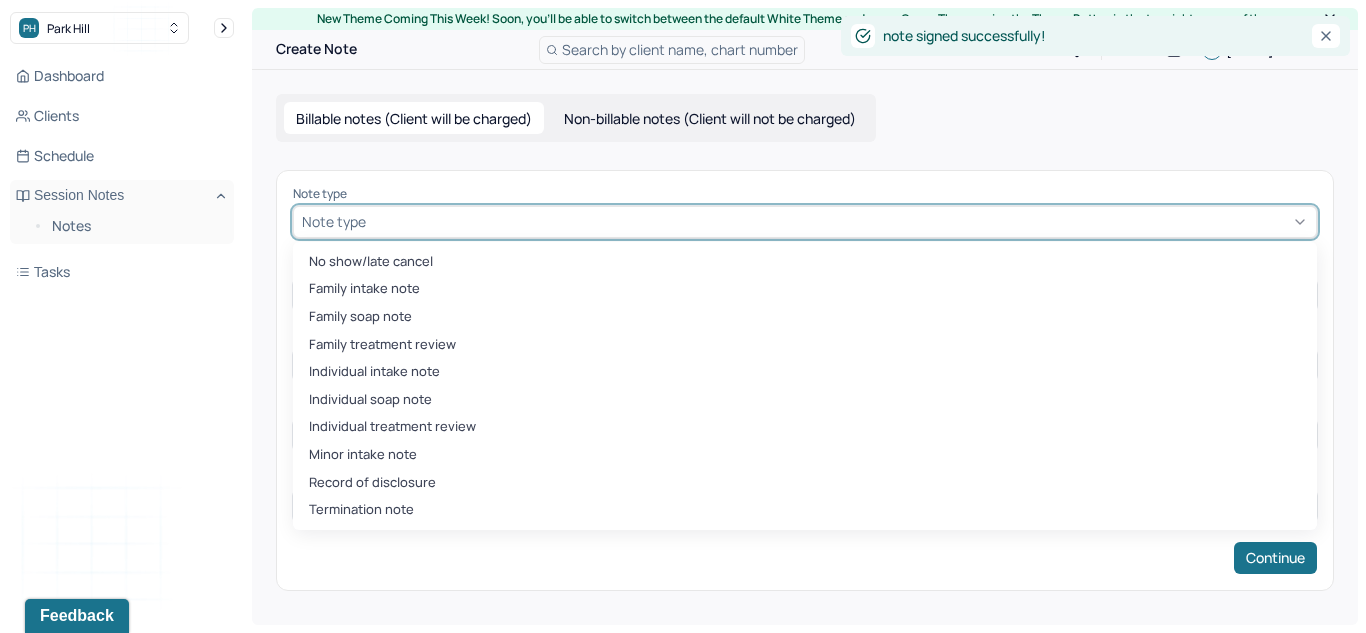 click at bounding box center [839, 221] 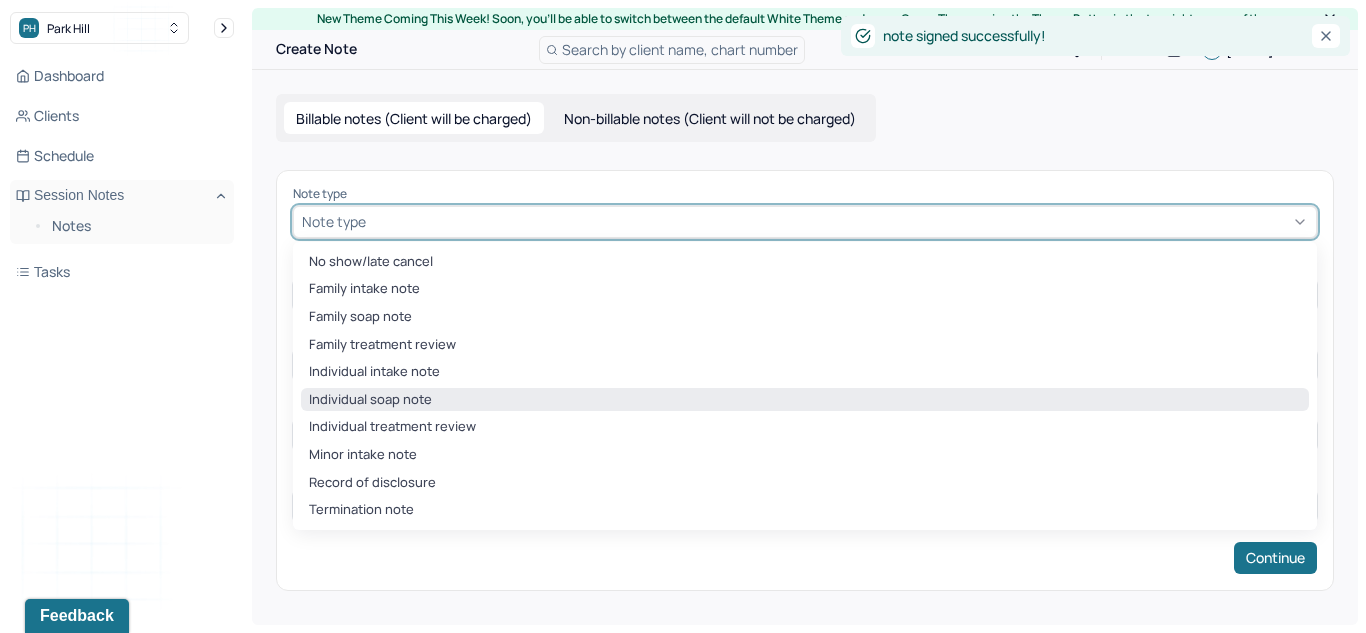 click on "Individual soap note" at bounding box center (805, 400) 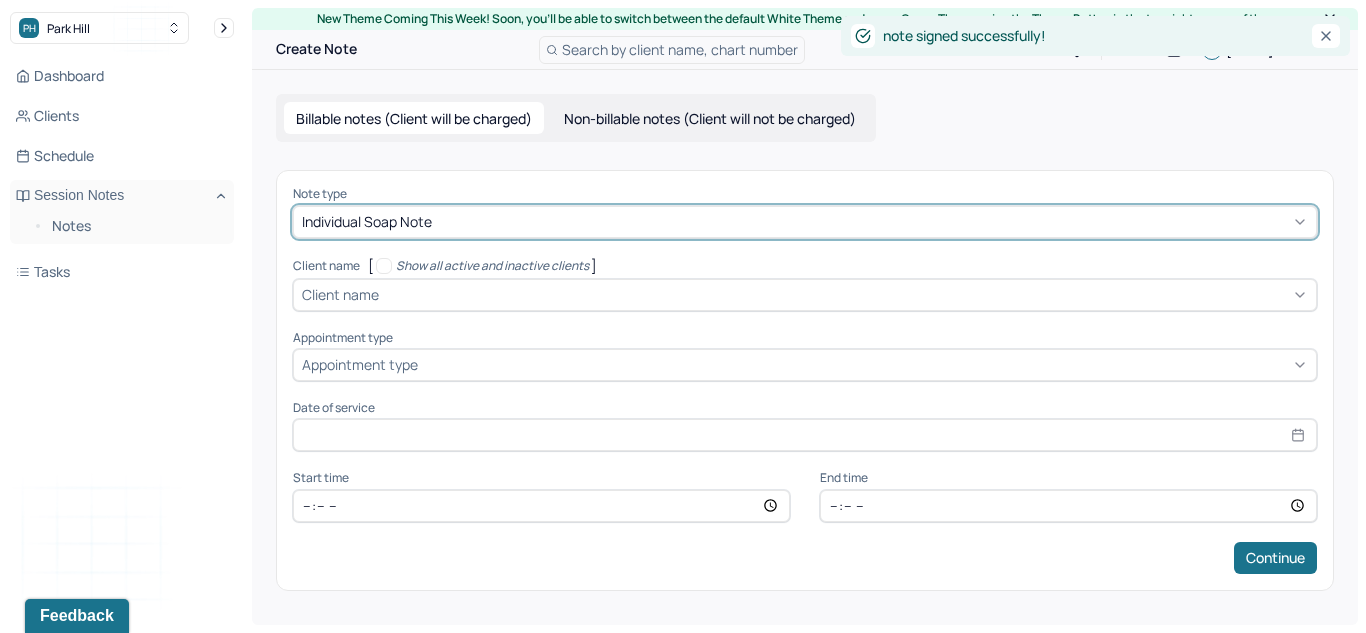 click on "Note type option Individual soap note, selected. Individual soap note Client name [ Show all active and inactive clients ] Client name Supervisee name Appointment type Appointment type Date of service Start time End time Continue" at bounding box center [805, 380] 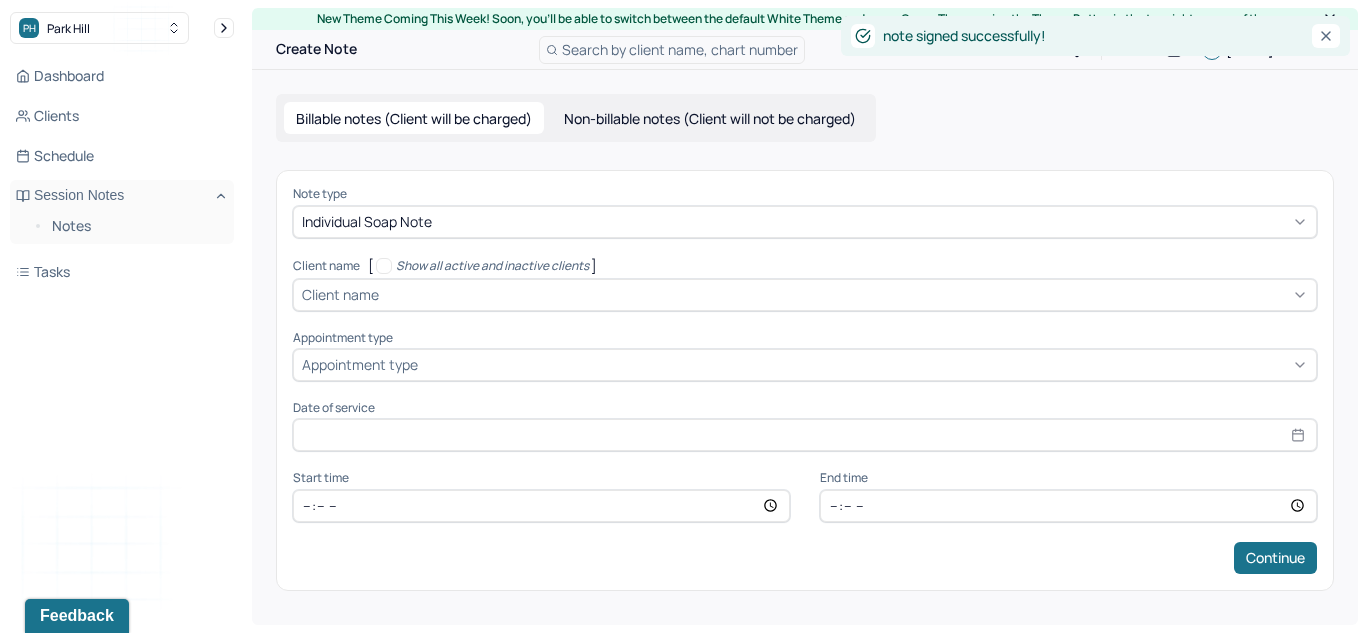 click at bounding box center [845, 294] 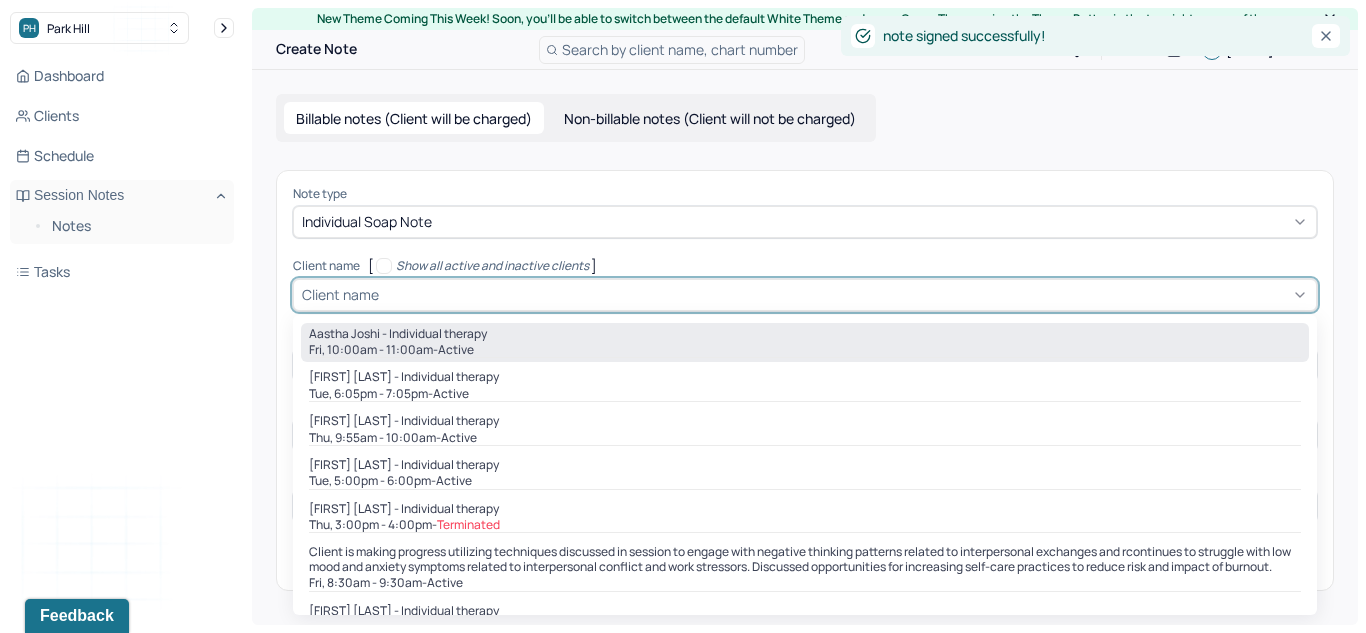 click on "Aastha Joshi - Individual therapy" at bounding box center (398, 334) 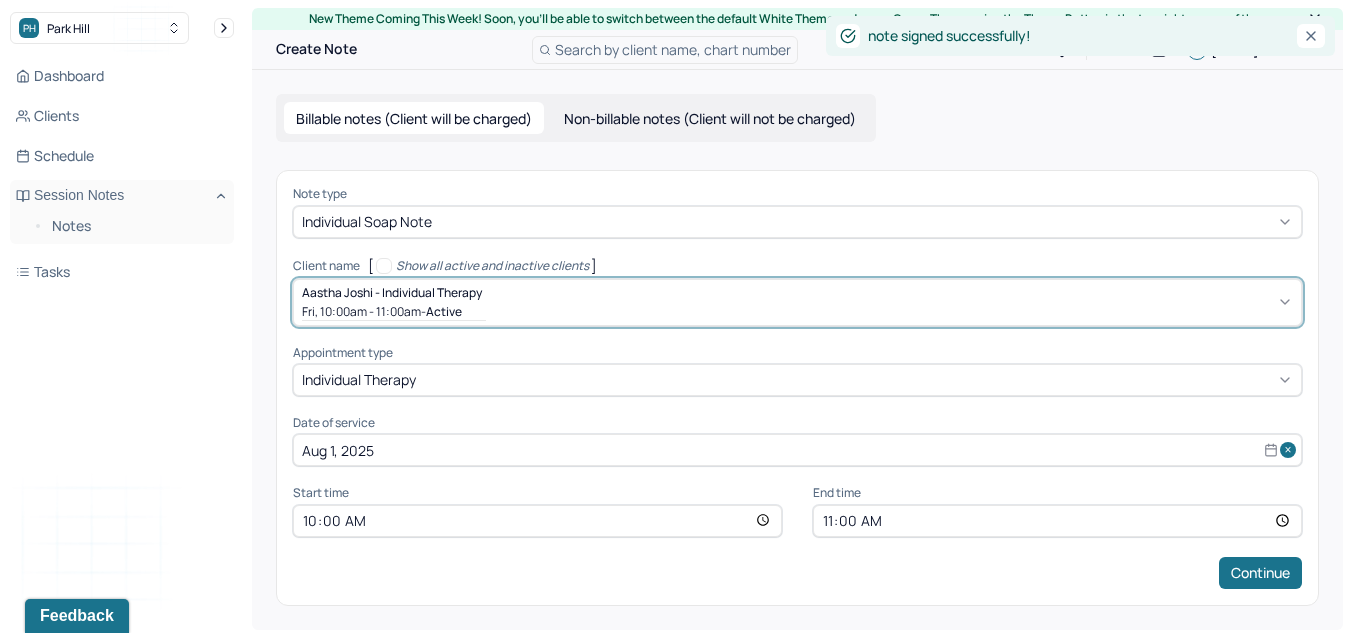 scroll, scrollTop: 5, scrollLeft: 0, axis: vertical 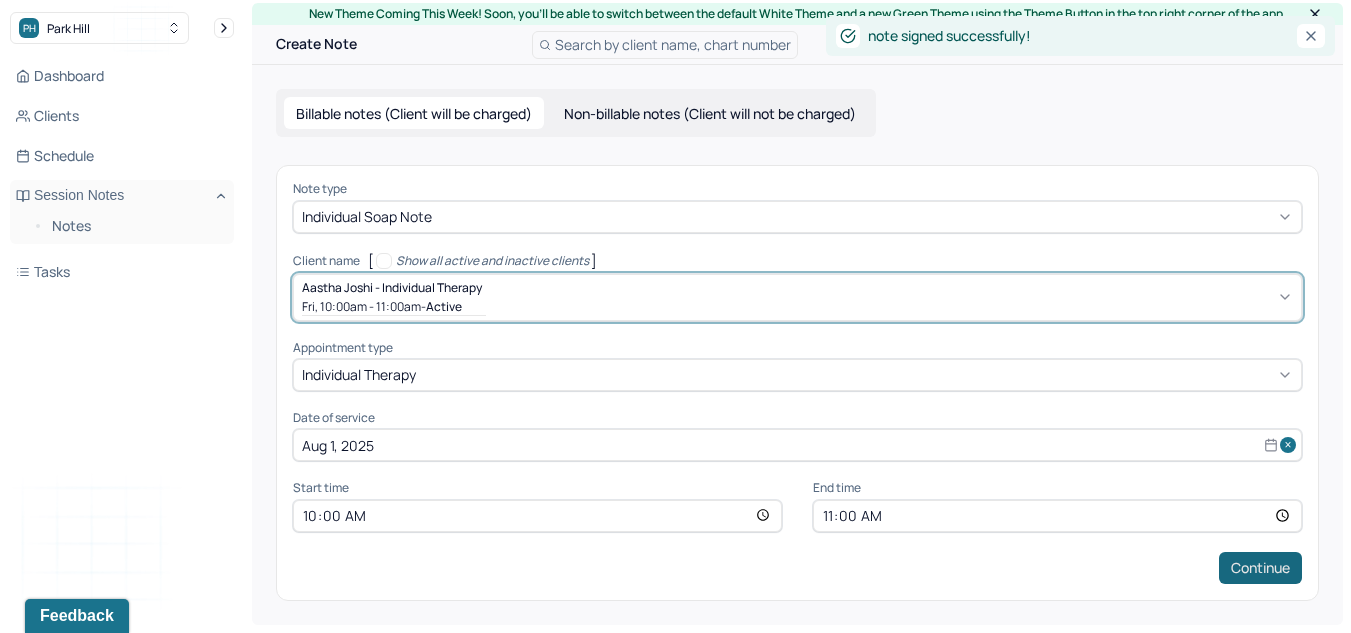 click on "Continue" at bounding box center [1260, 568] 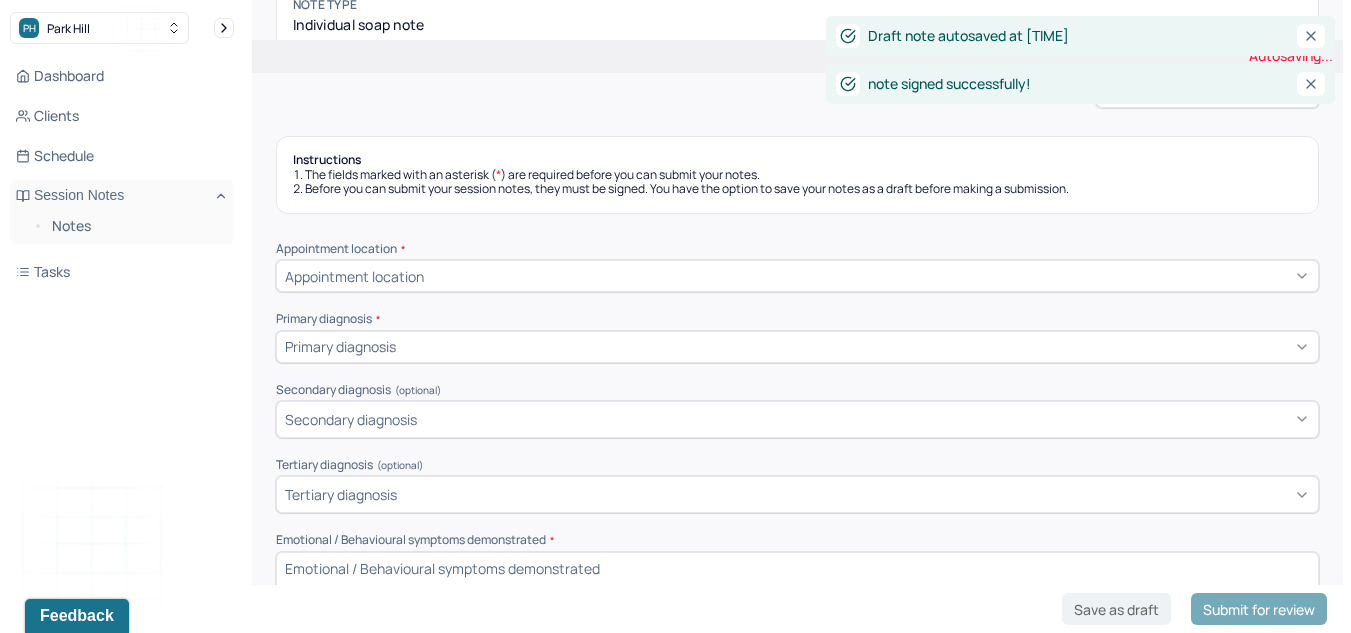 scroll, scrollTop: 59, scrollLeft: 0, axis: vertical 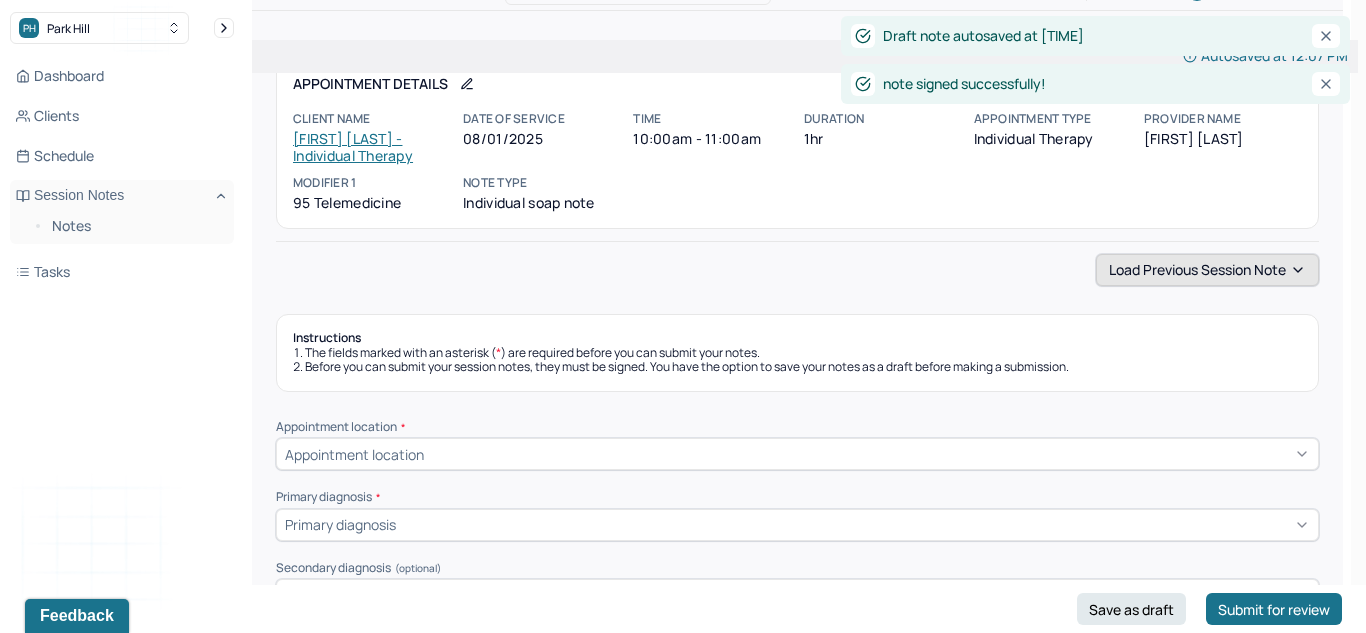 click on "Load previous session note" at bounding box center (1207, 270) 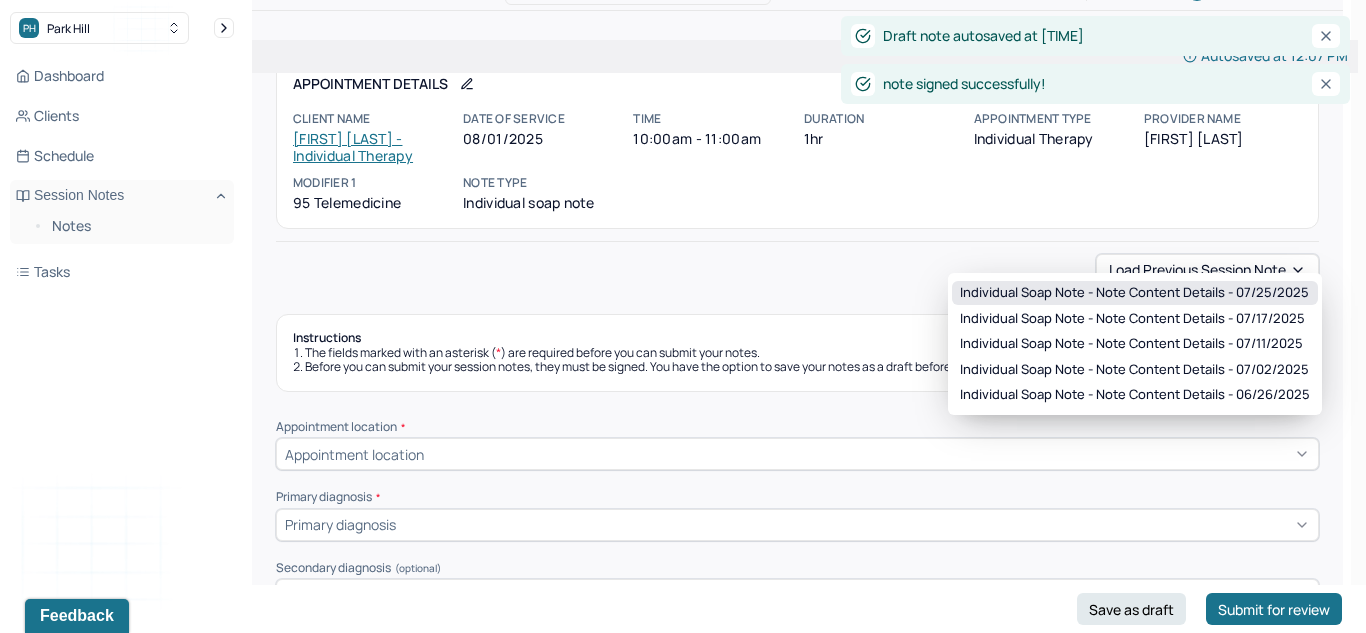 click on "Individual soap note   - Note content Details -   07/25/2025" at bounding box center (1134, 293) 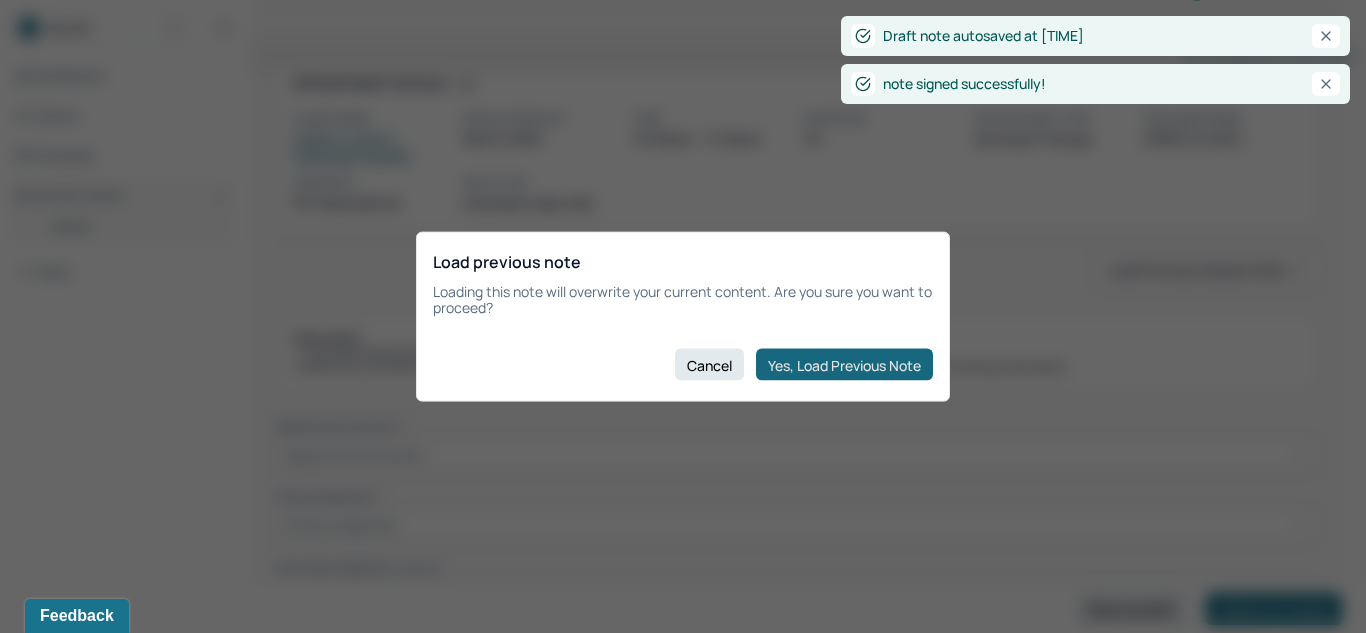 click on "Yes, Load Previous Note" at bounding box center (844, 365) 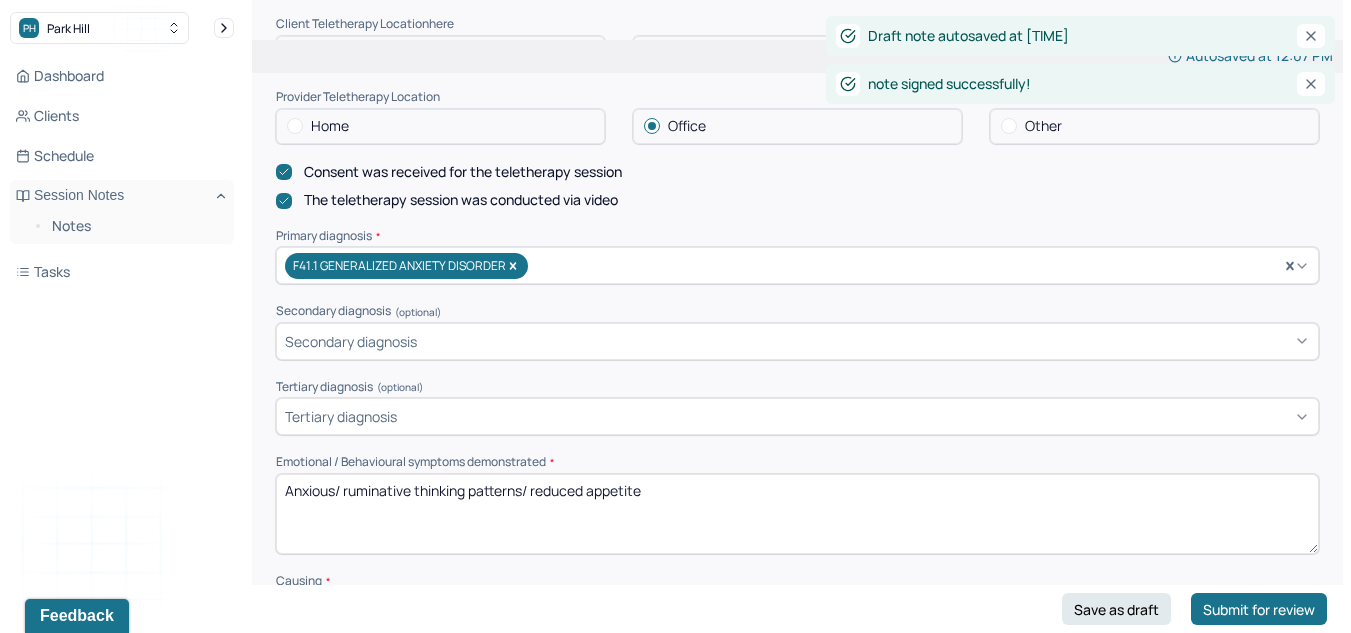 scroll, scrollTop: 620, scrollLeft: 0, axis: vertical 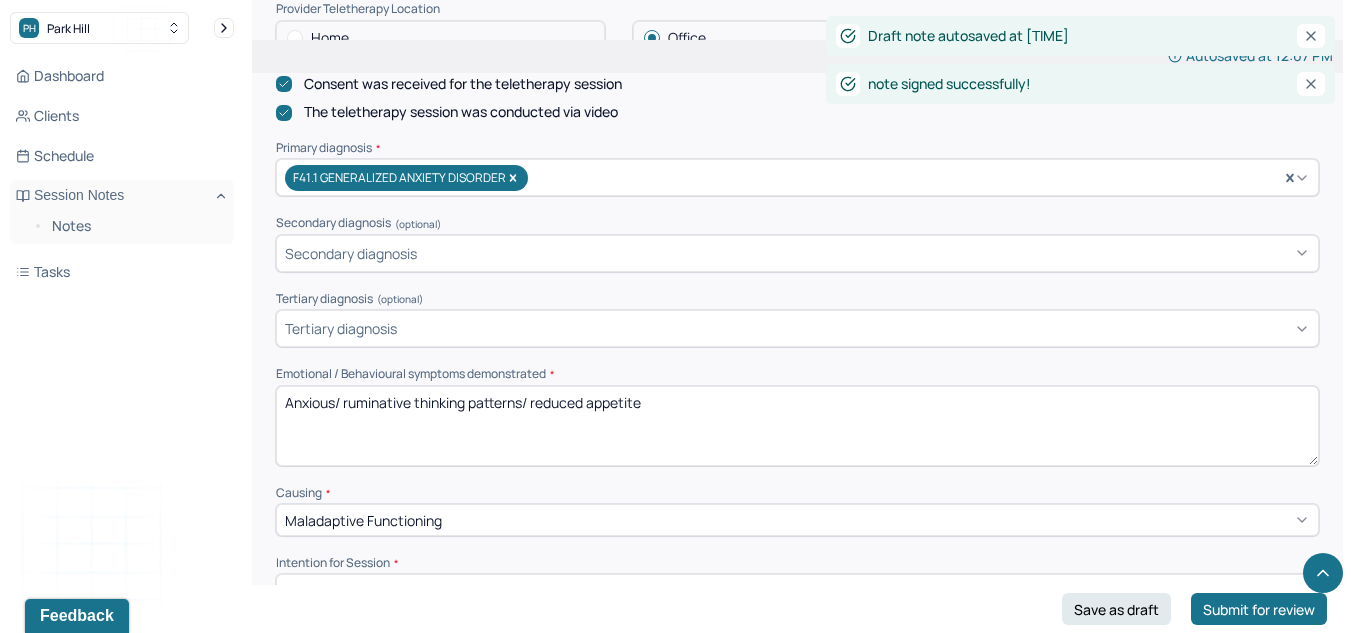 drag, startPoint x: 695, startPoint y: 388, endPoint x: 532, endPoint y: 384, distance: 163.04907 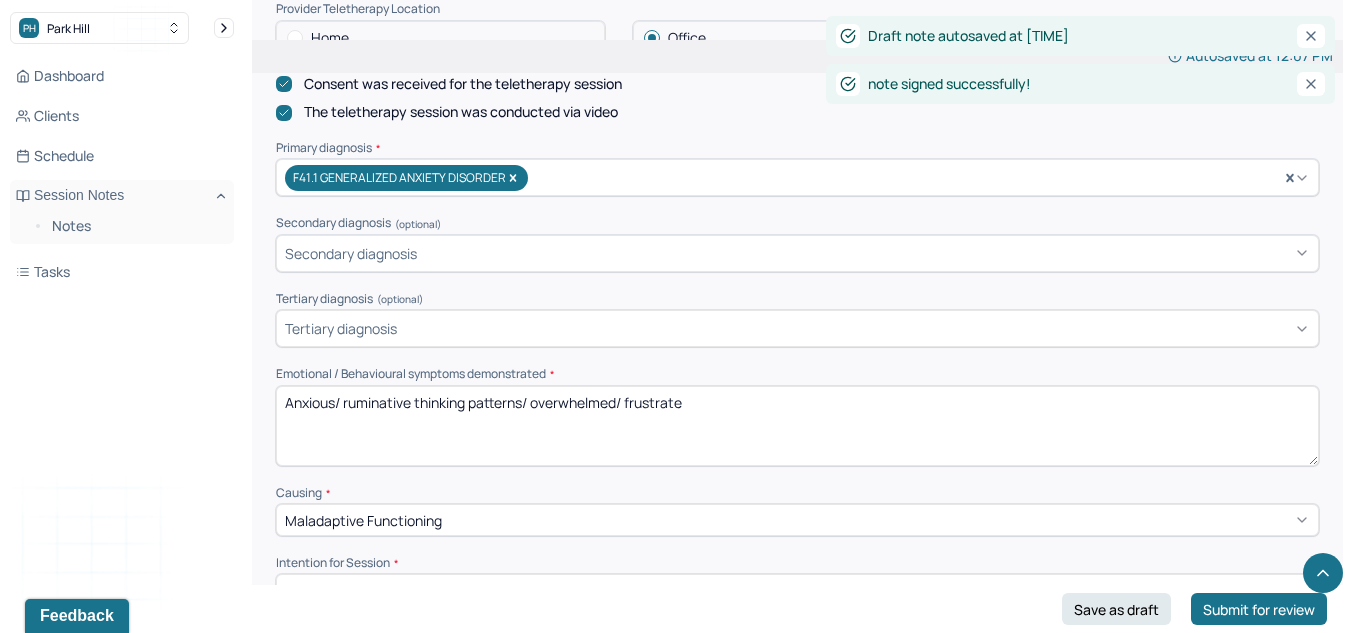 type on "Anxious/ ruminative thinking patterns/ overwhelmed/ frustrated" 